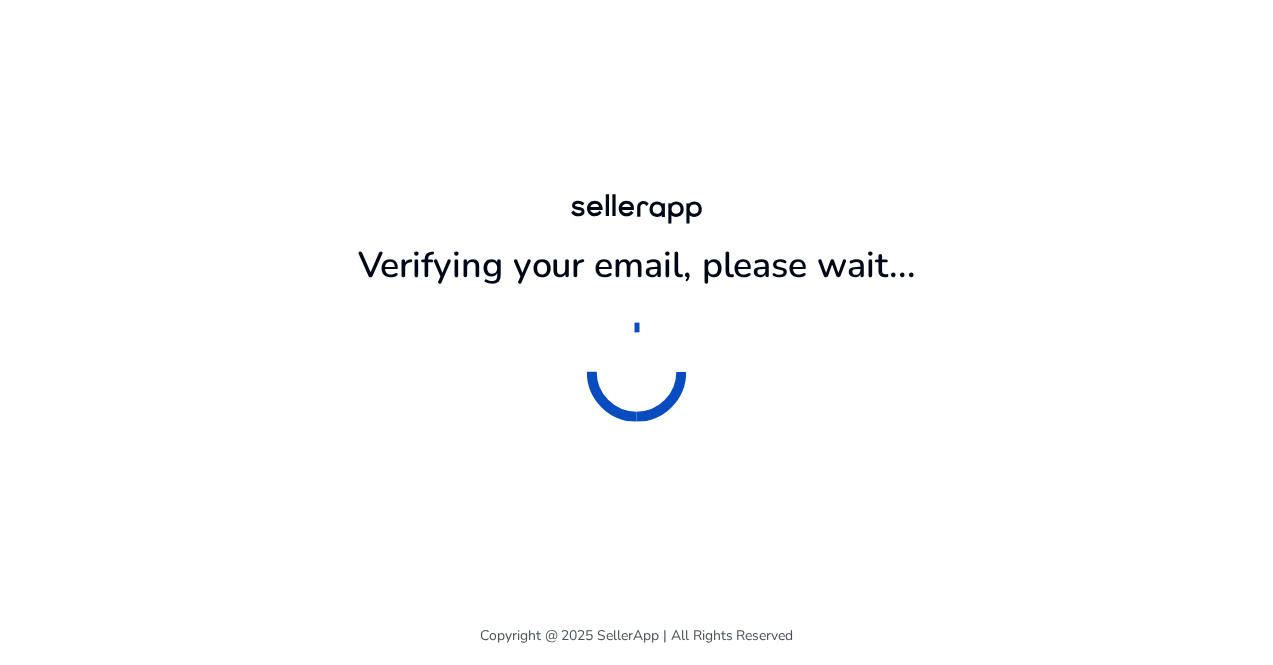 scroll, scrollTop: 0, scrollLeft: 0, axis: both 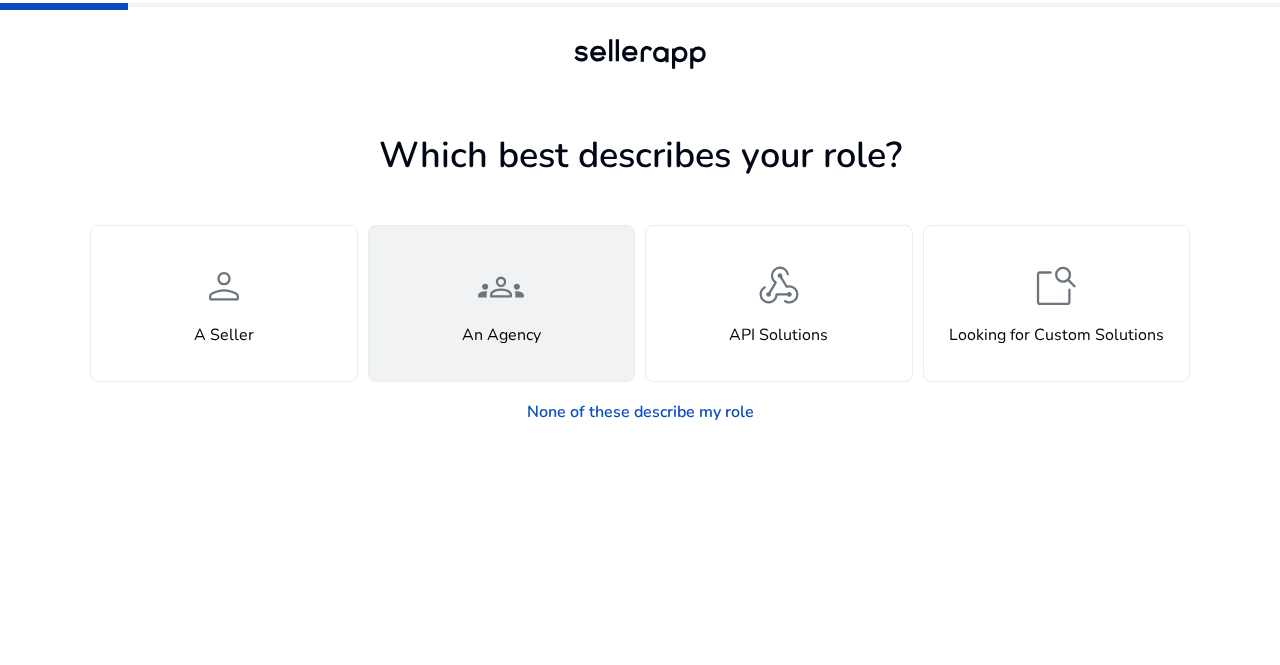 click on "An Agency" 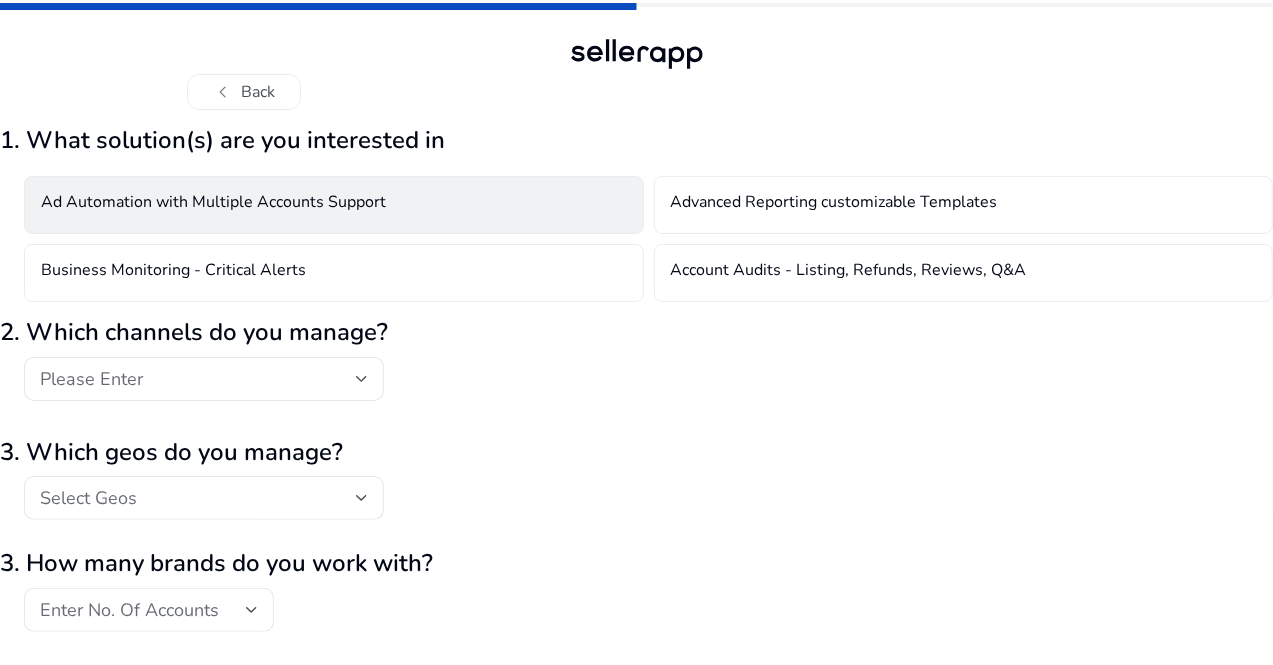 click on "Ad Automation with Multiple Accounts Support" 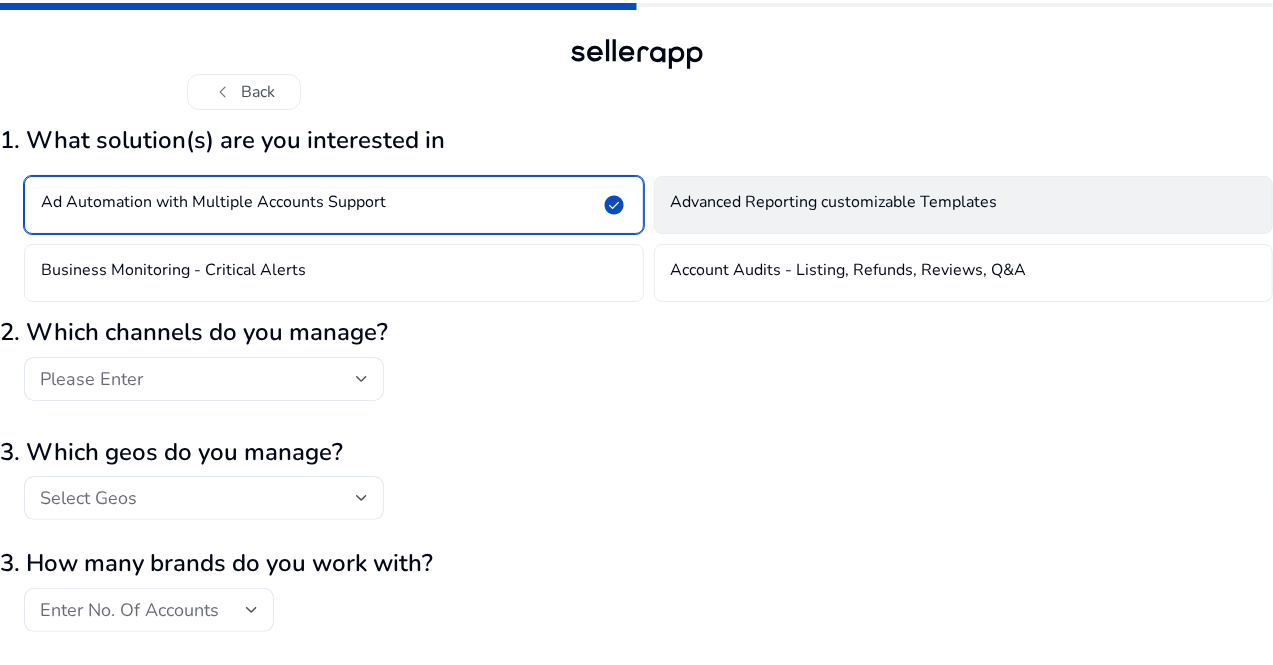 click on "Advanced Reporting customizable Templates" 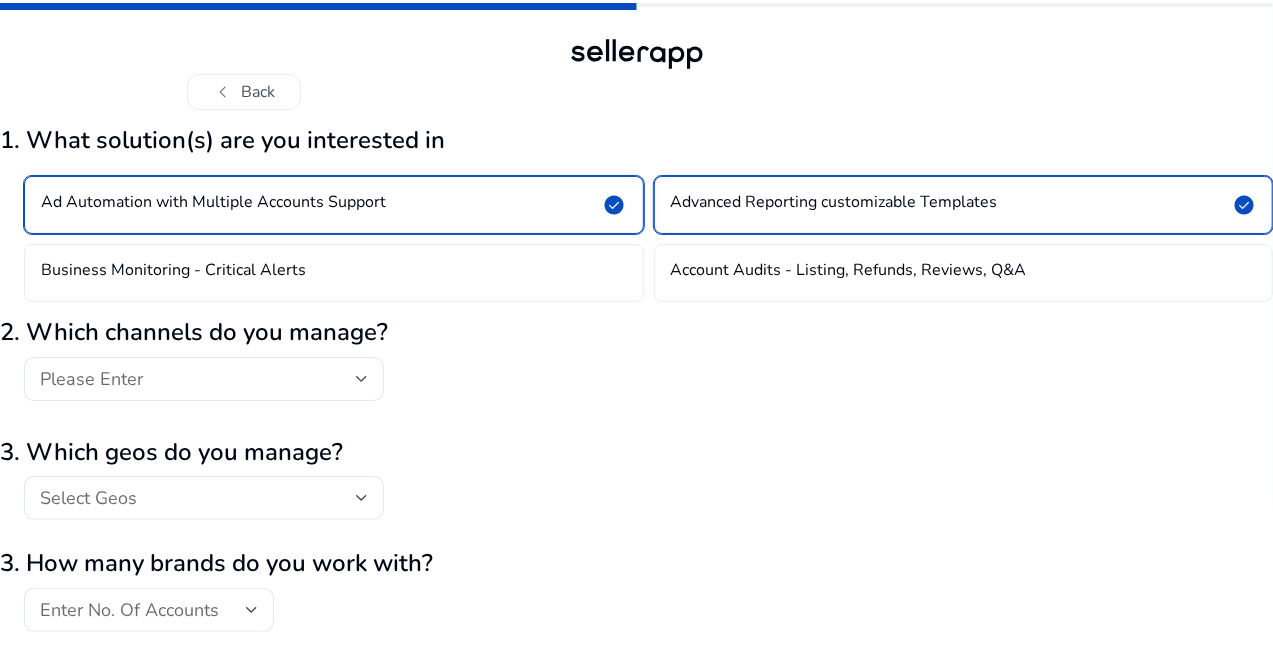 click on "2. Which channels do you manage?  Please Enter" 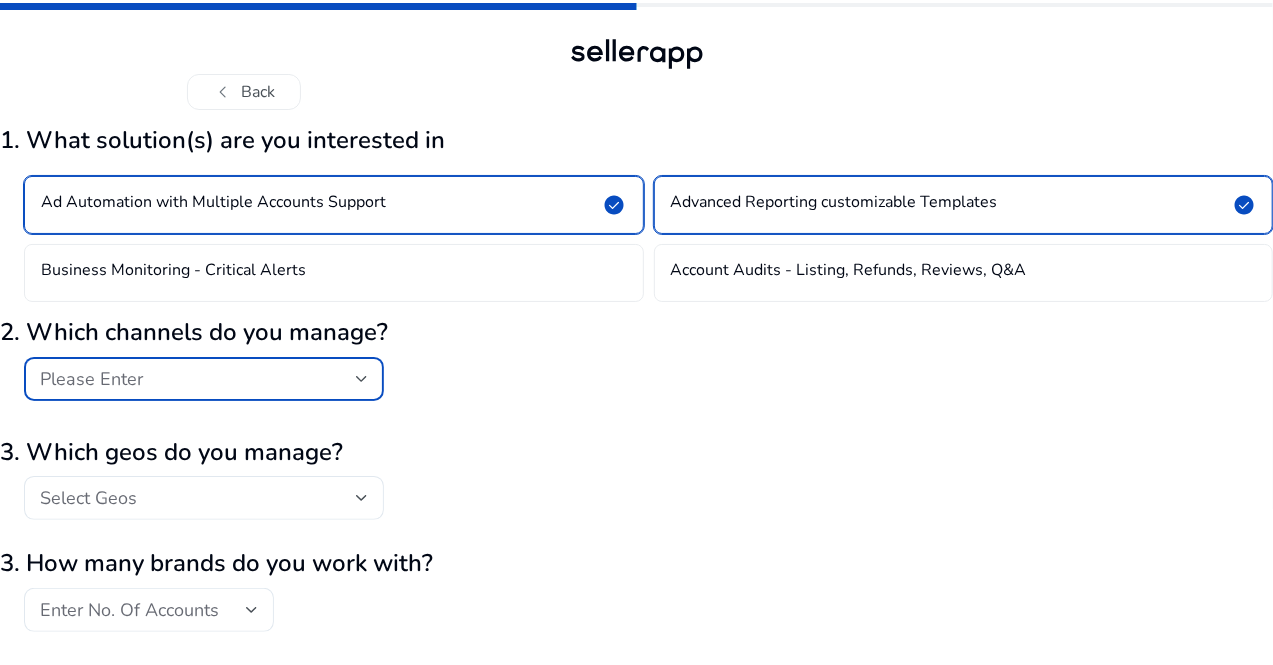 click on "Please Enter" at bounding box center [198, 379] 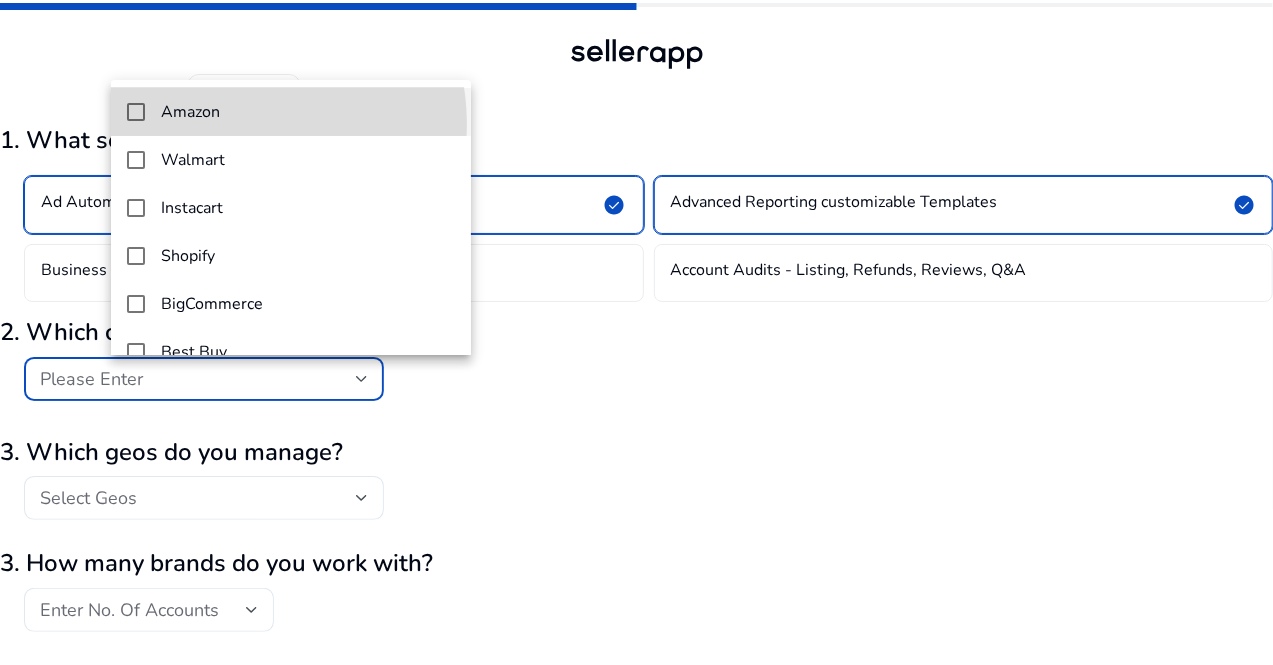 click on "Amazon" at bounding box center (291, 112) 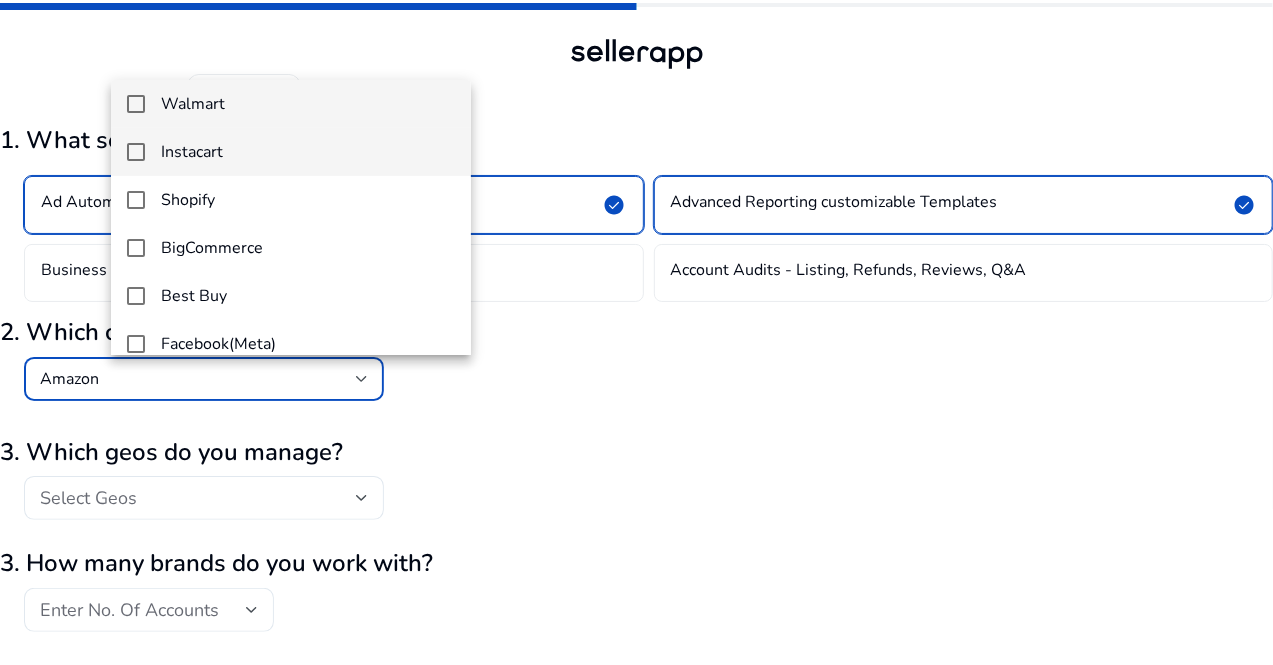scroll, scrollTop: 8, scrollLeft: 0, axis: vertical 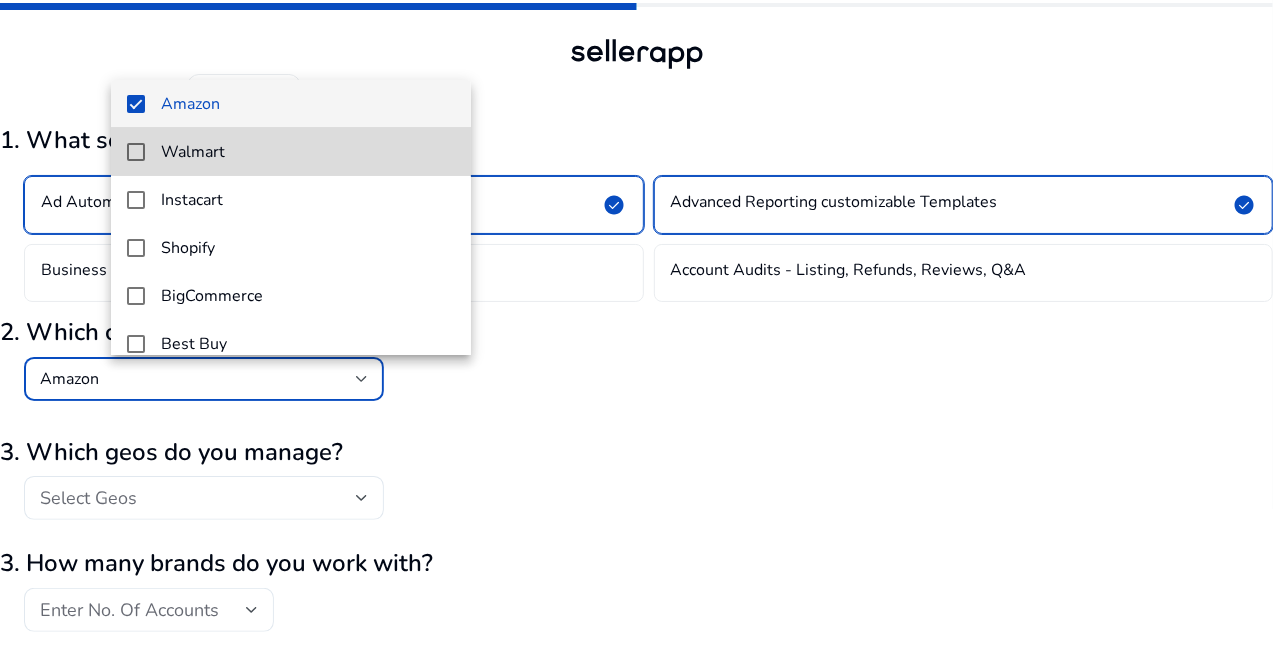 click on "Walmart" at bounding box center [291, 152] 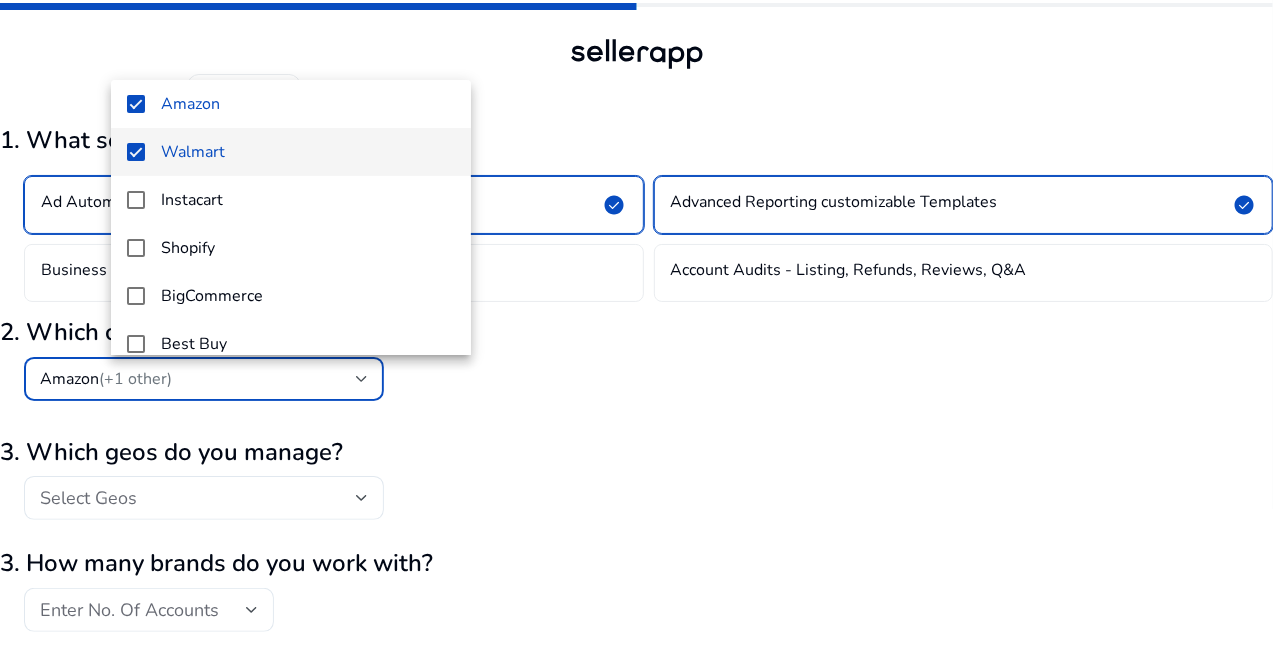 click at bounding box center [636, 332] 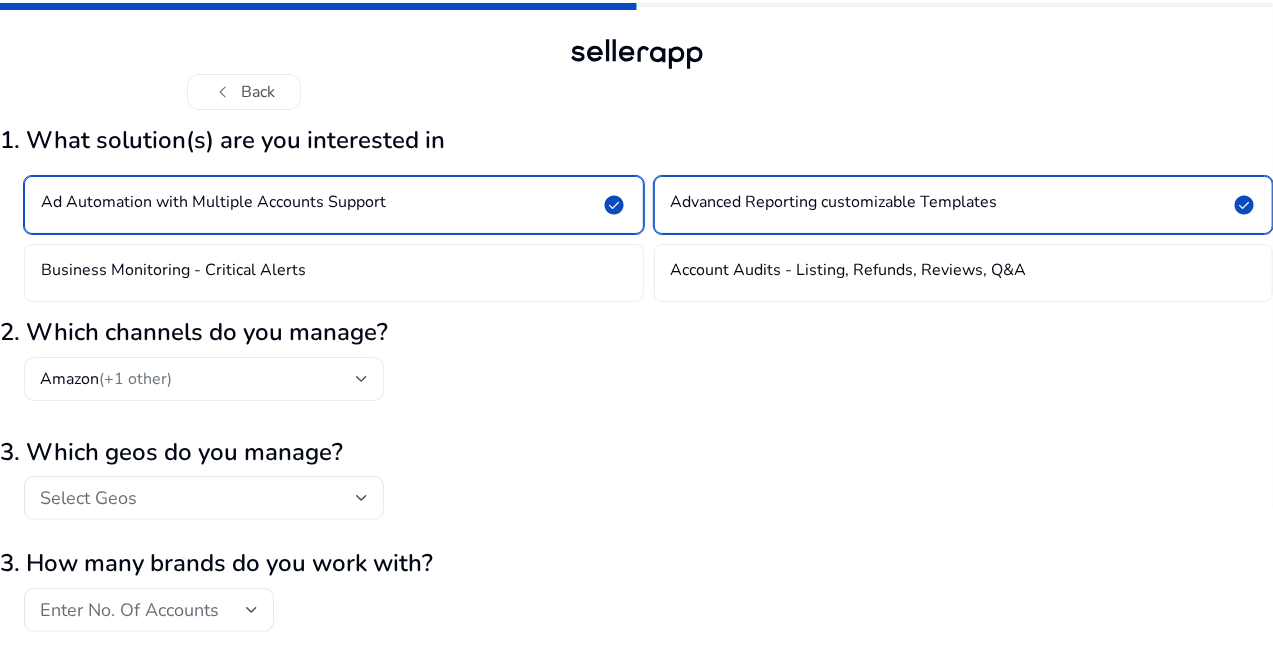 click on "Amazon   (+1 other)" 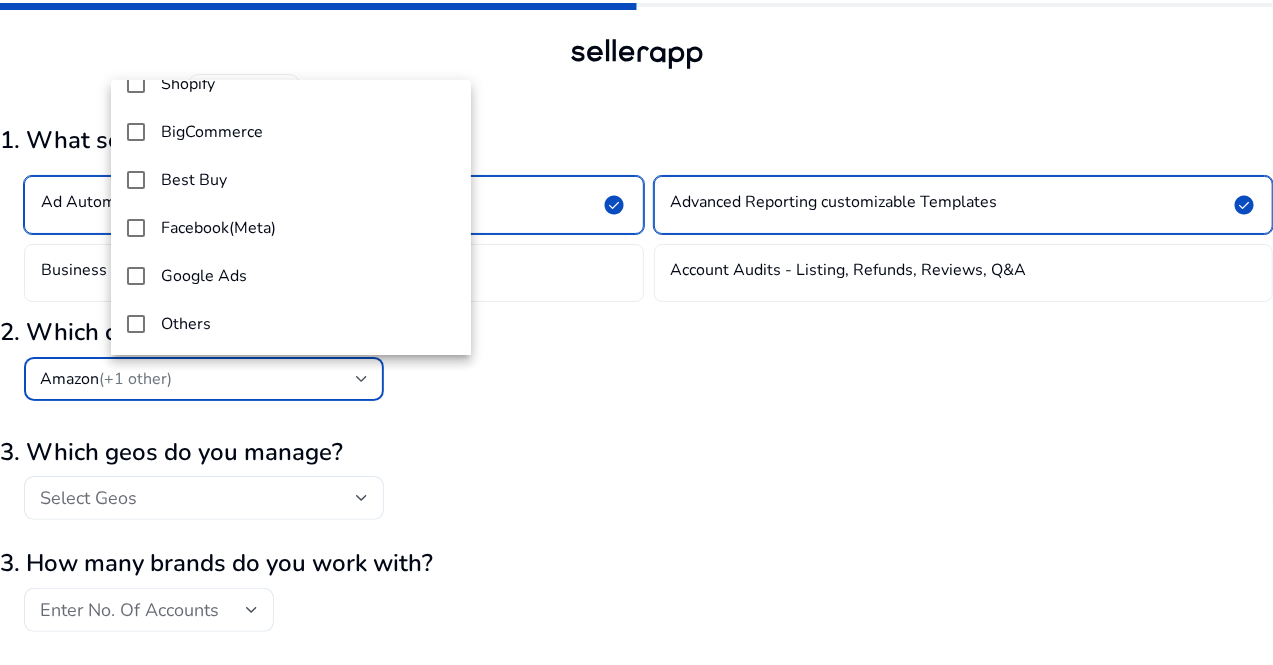 scroll, scrollTop: 0, scrollLeft: 0, axis: both 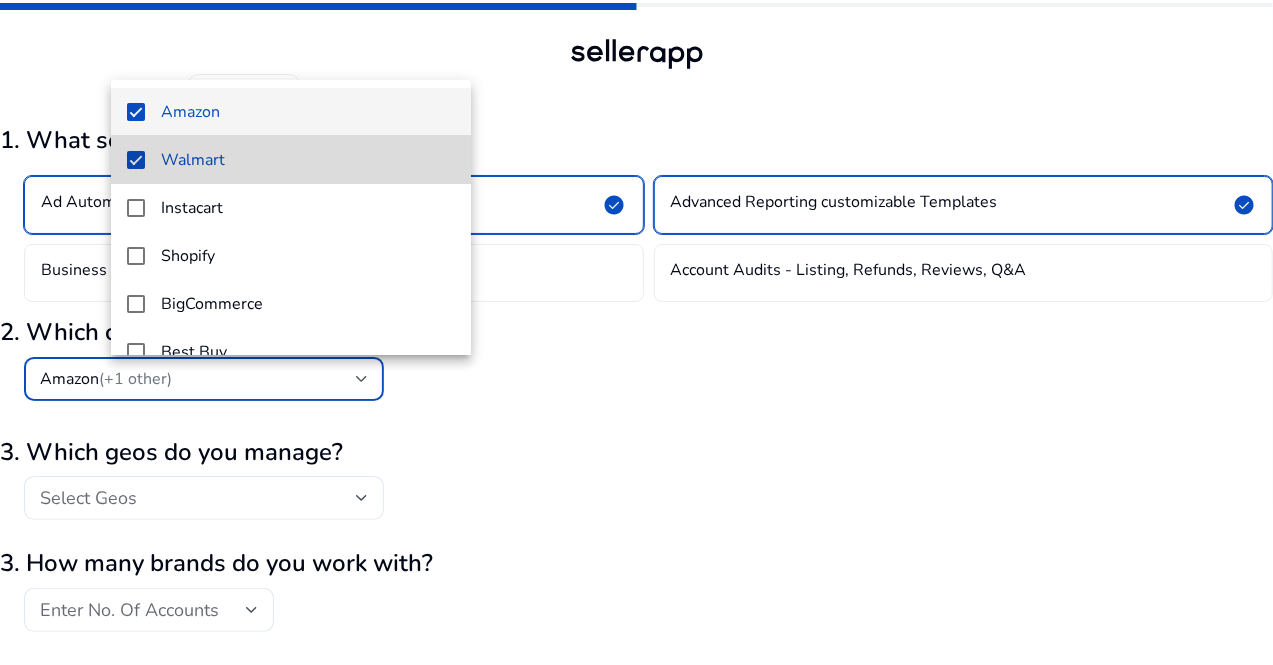 click on "Walmart" at bounding box center [308, 160] 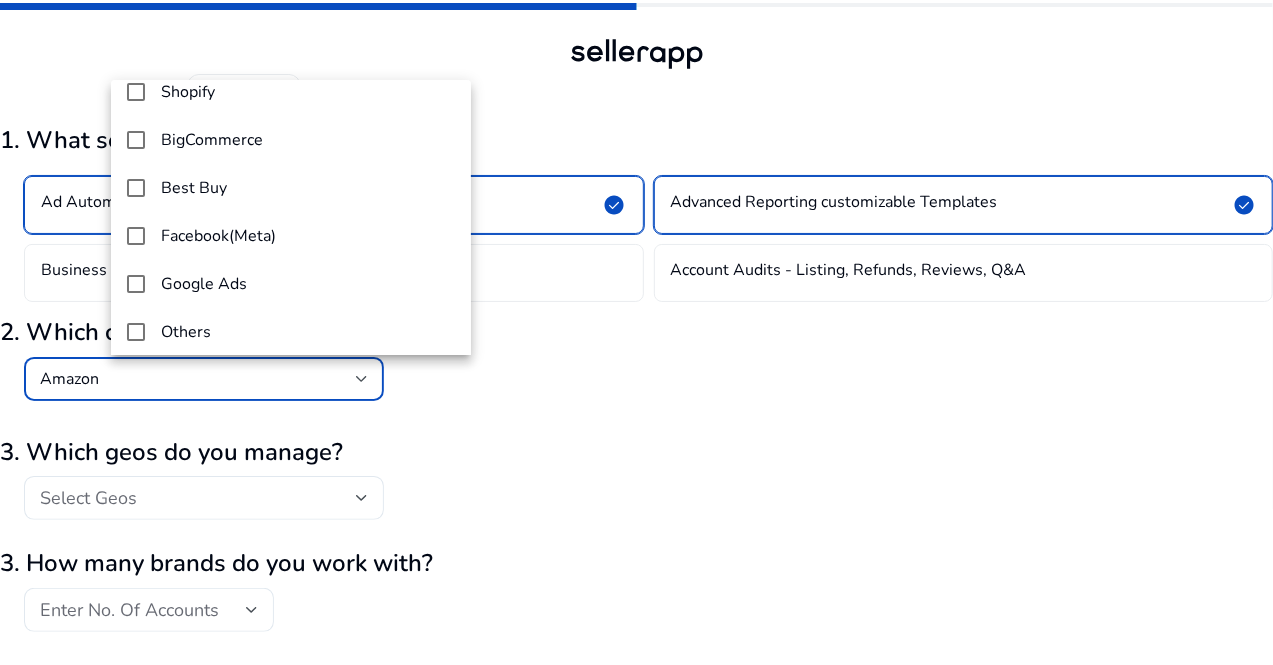 scroll, scrollTop: 169, scrollLeft: 0, axis: vertical 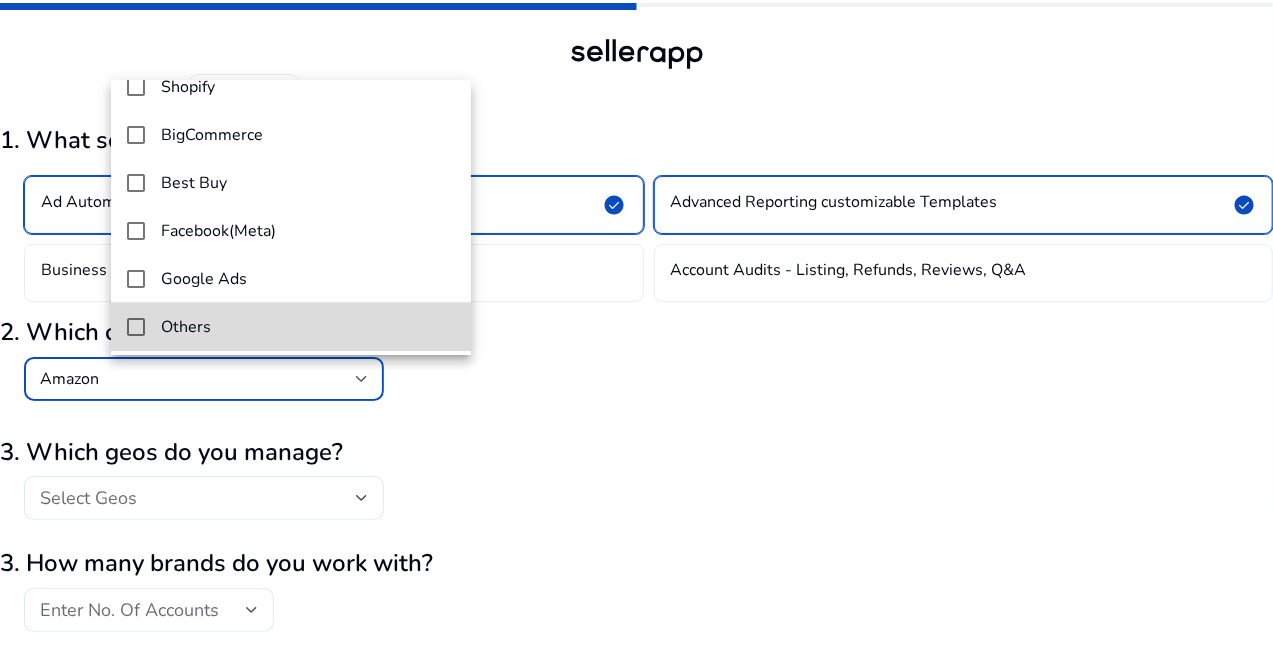 click on "Others" at bounding box center (291, 327) 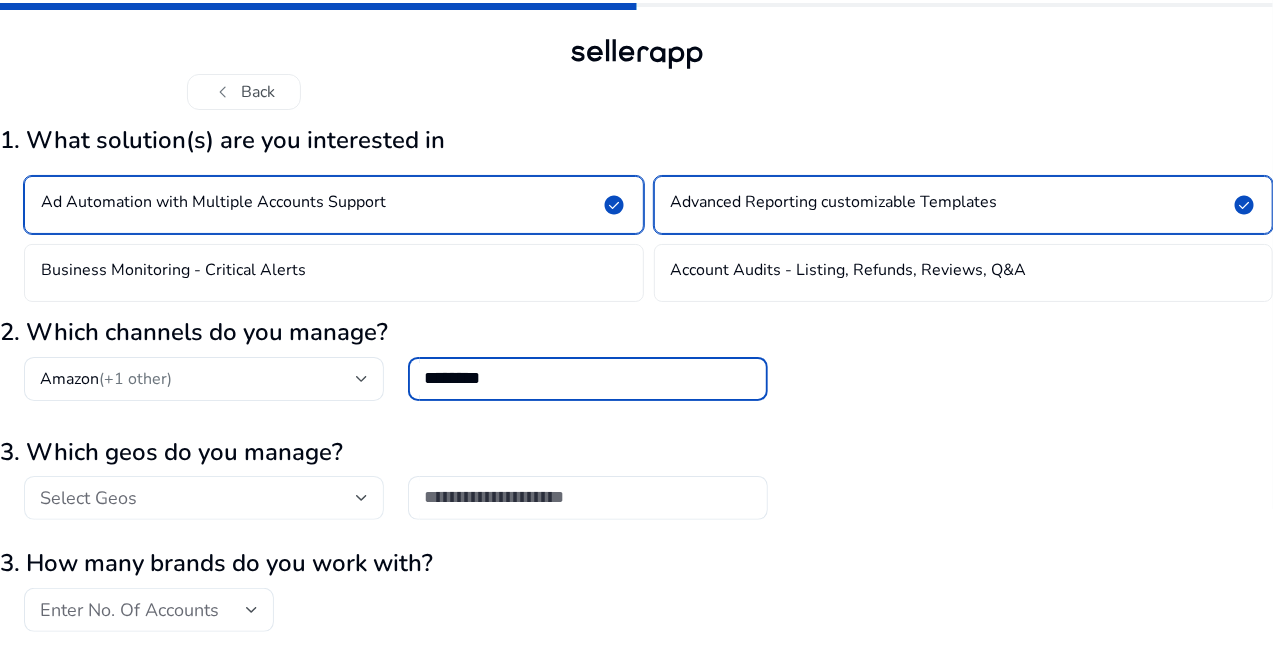 type on "********" 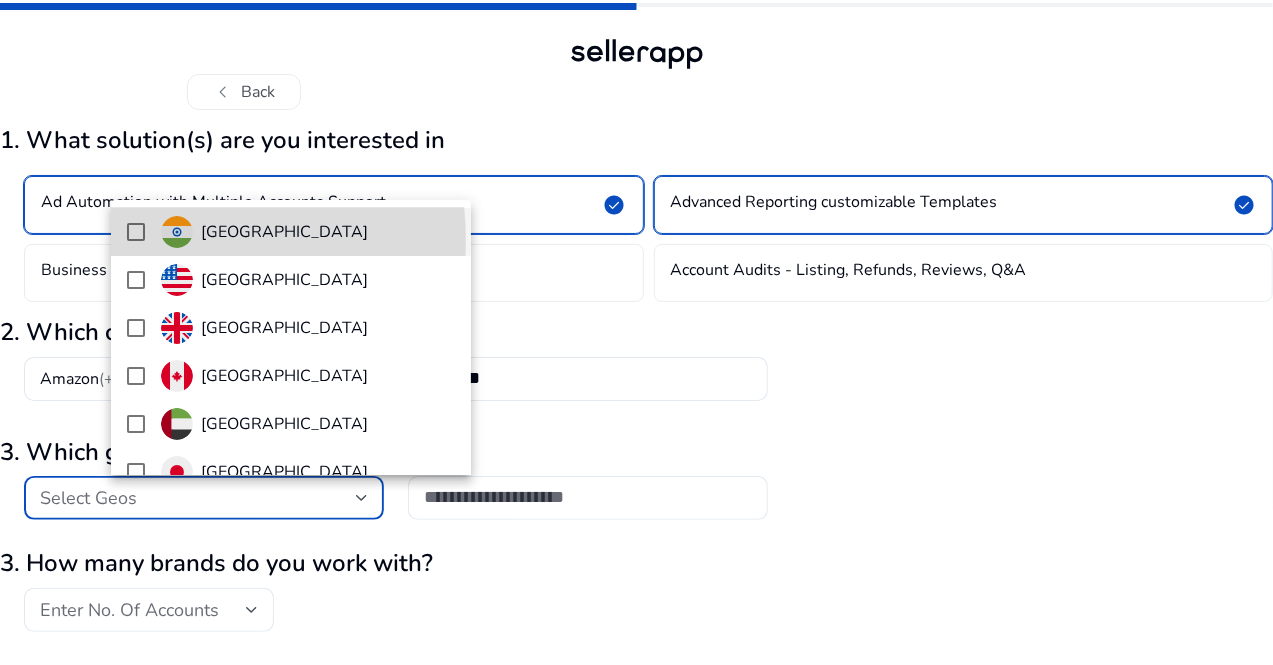 click at bounding box center (136, 232) 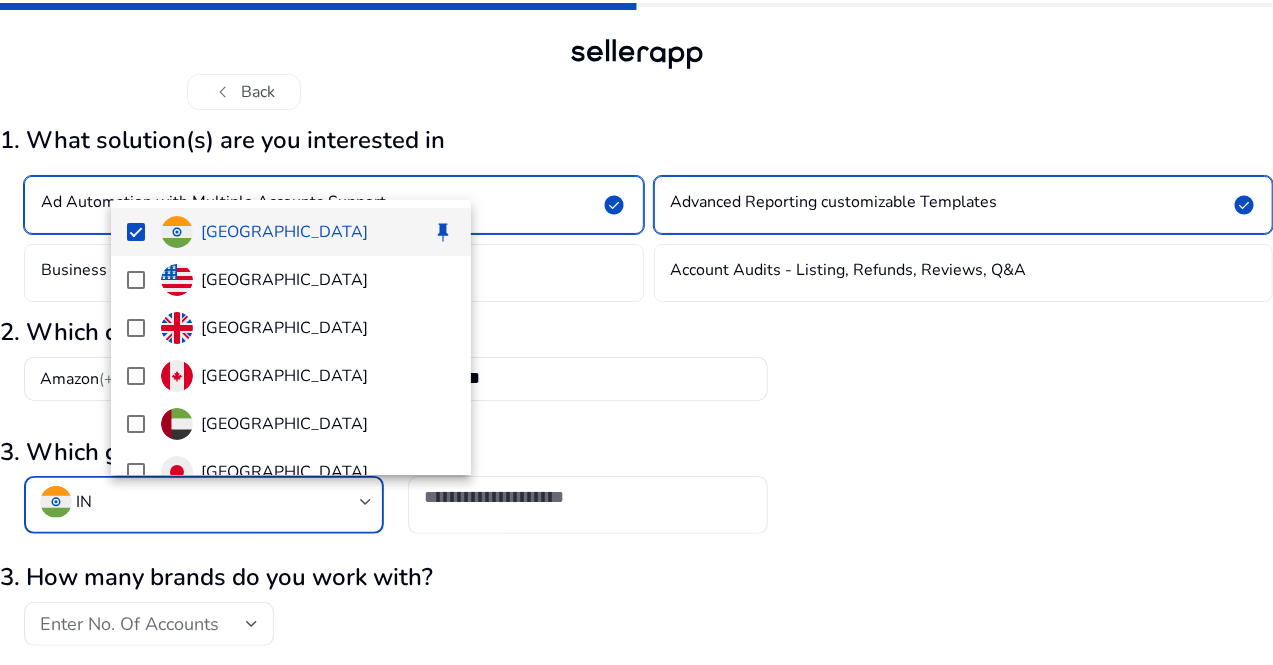 click at bounding box center [636, 332] 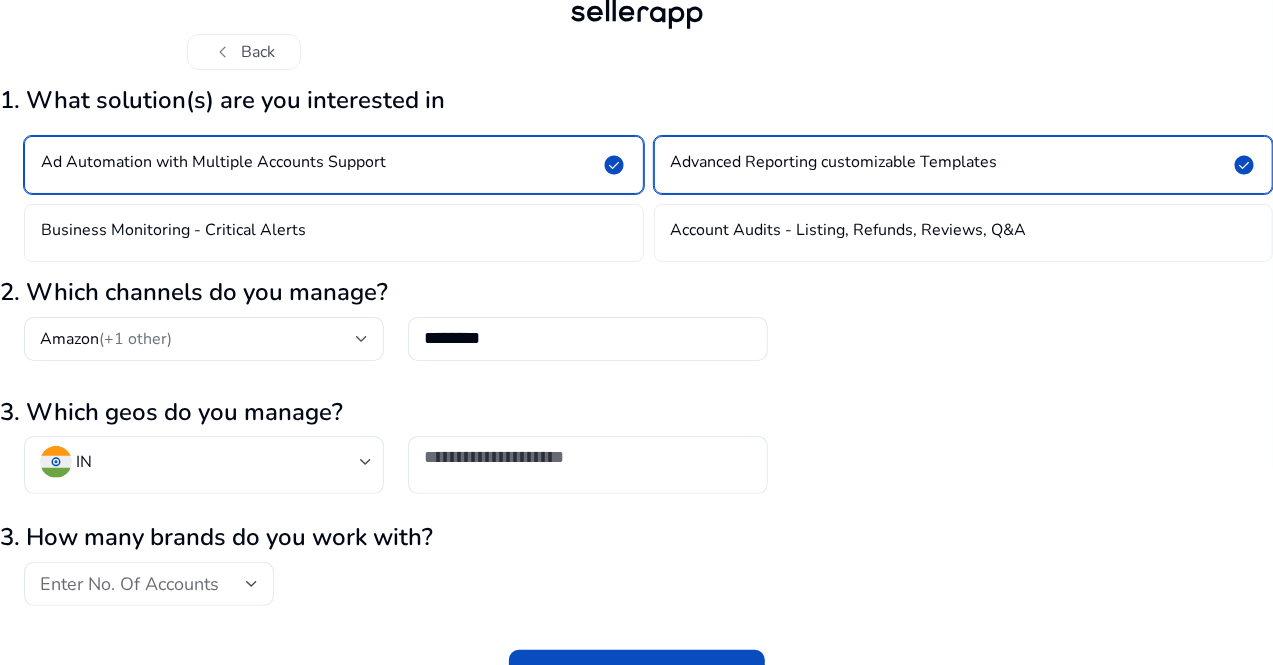 scroll, scrollTop: 71, scrollLeft: 0, axis: vertical 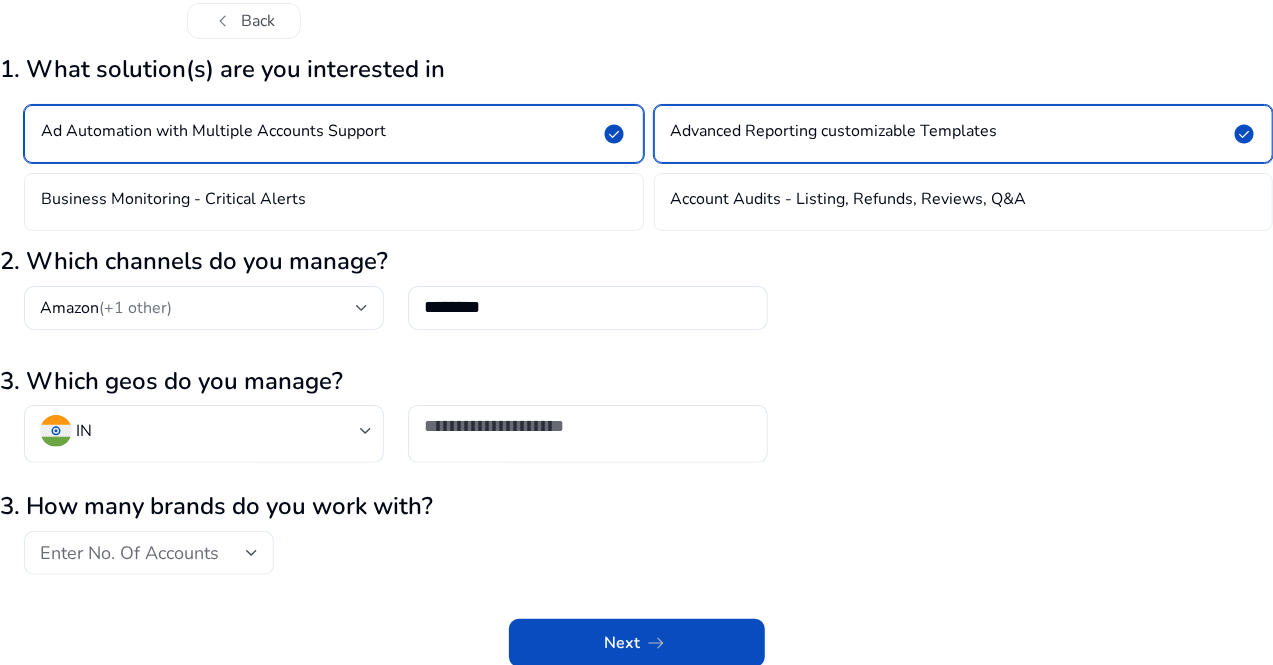 click on "Enter No. Of Accounts" at bounding box center [143, 553] 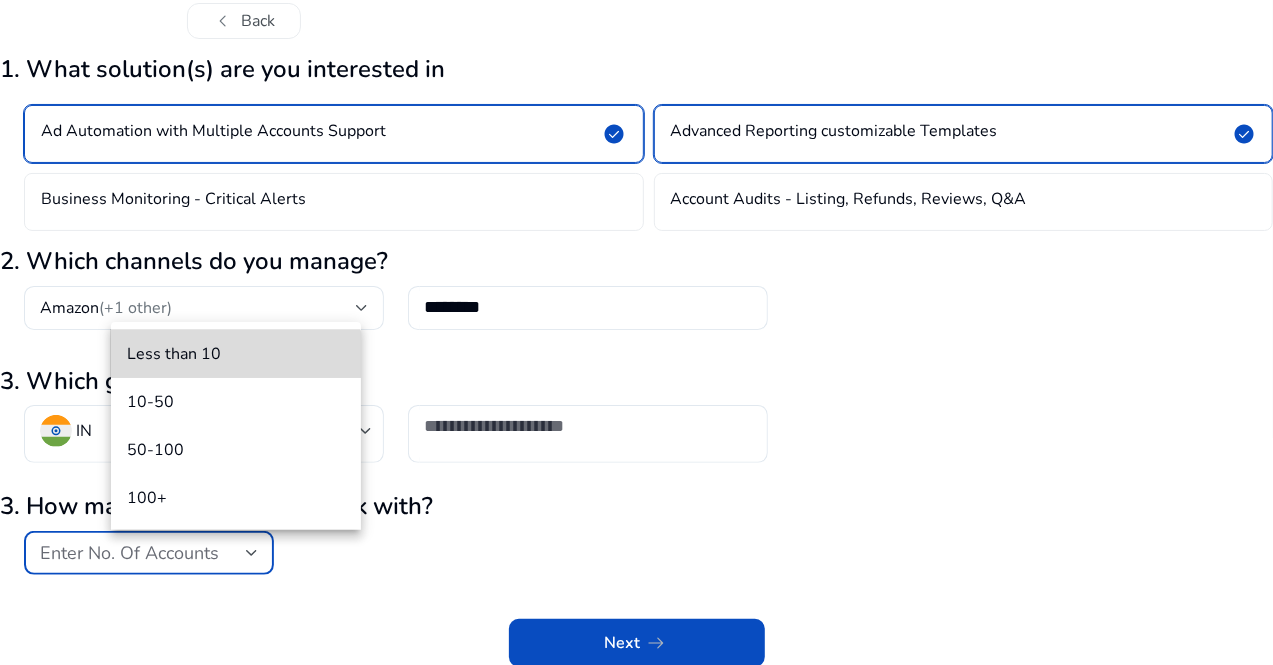 click on "Less than 10" at bounding box center (236, 354) 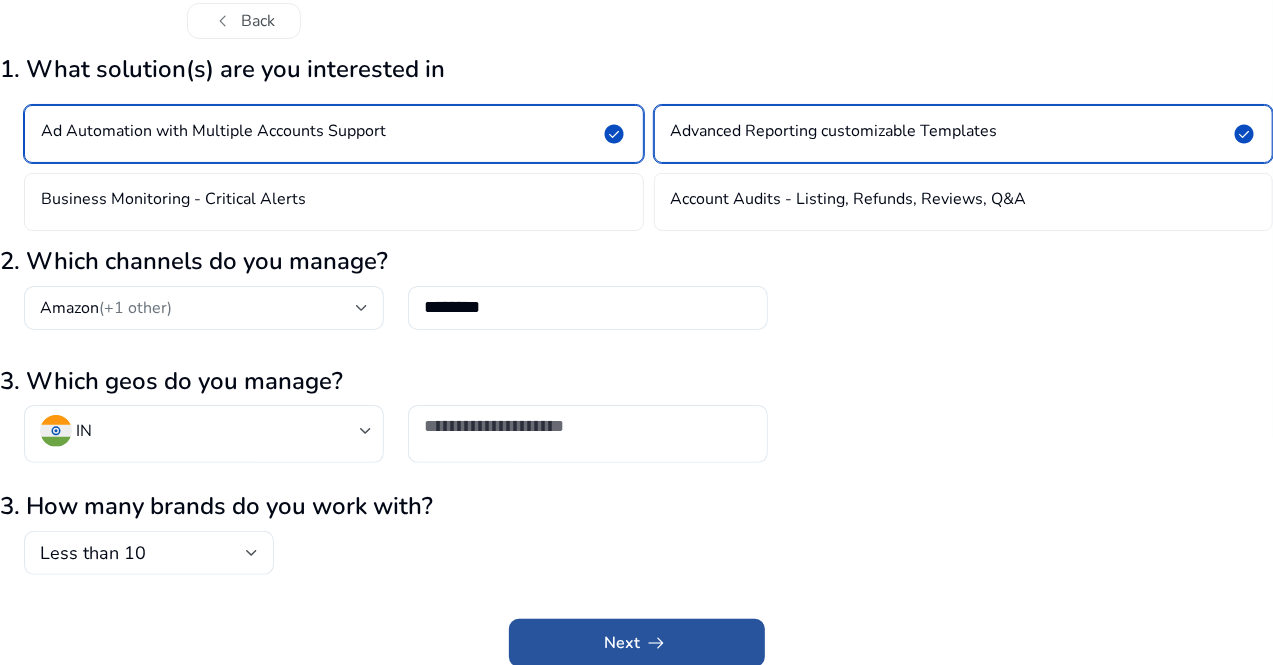 click 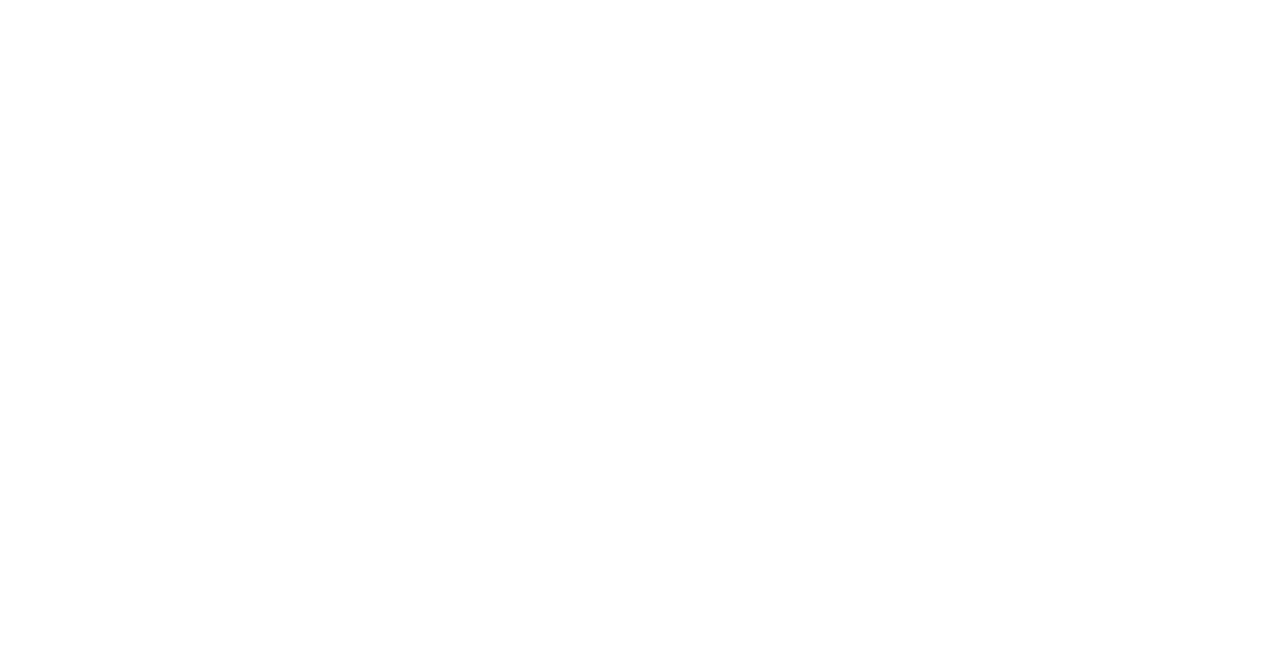 click on "arrow_right_alt" 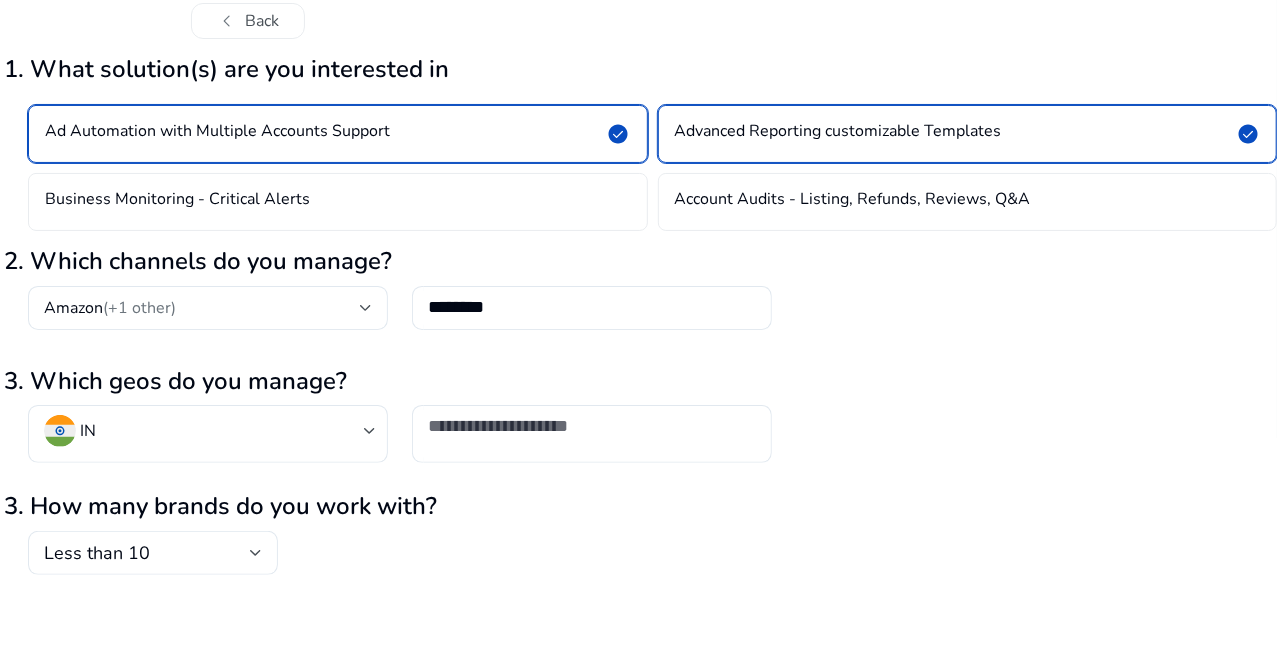 scroll, scrollTop: 0, scrollLeft: 0, axis: both 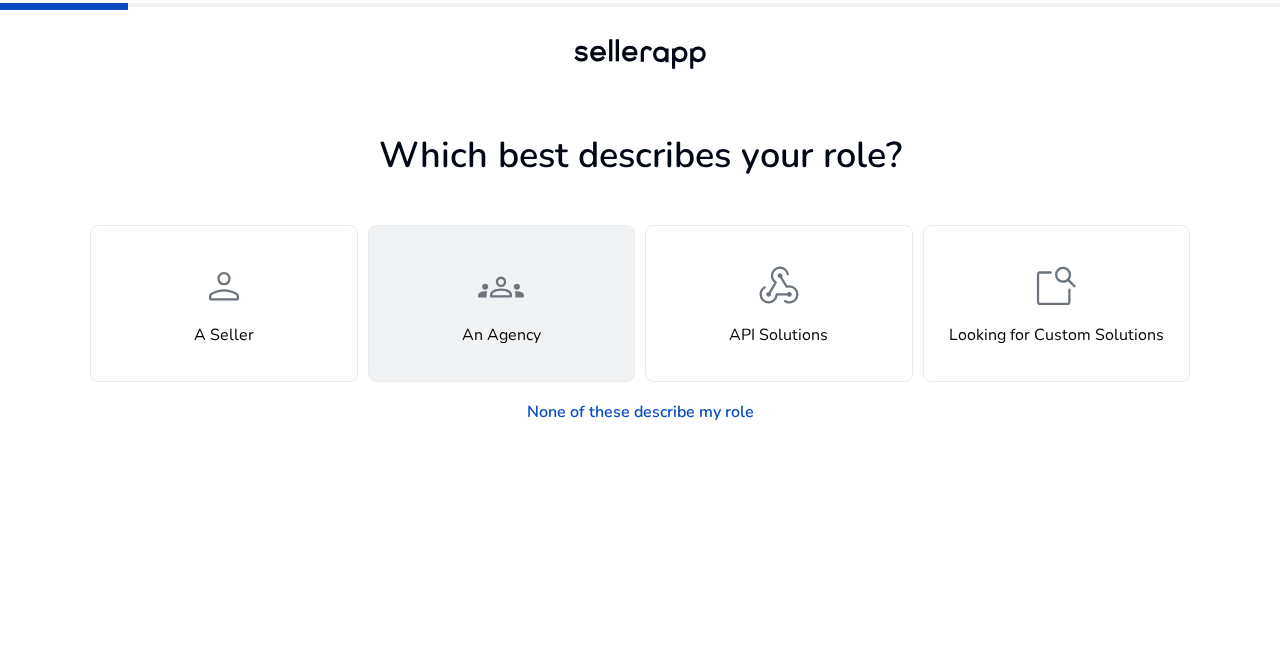 click on "groups  An Agency" 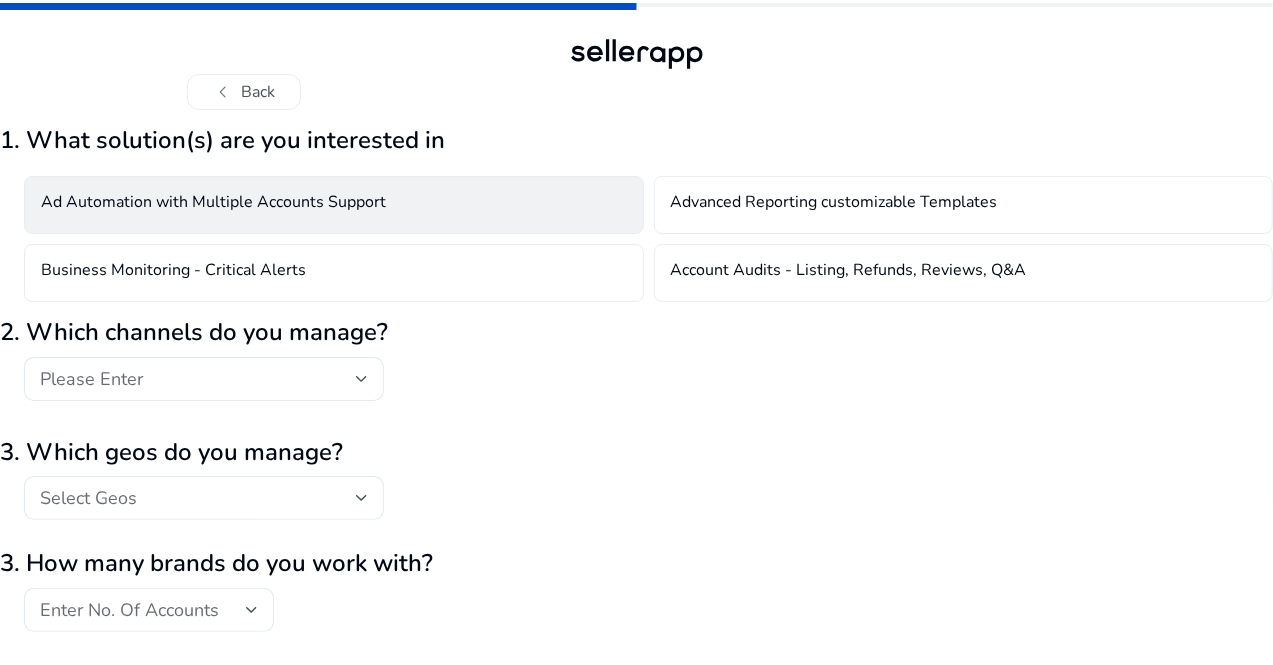 click on "Ad Automation with Multiple Accounts Support" 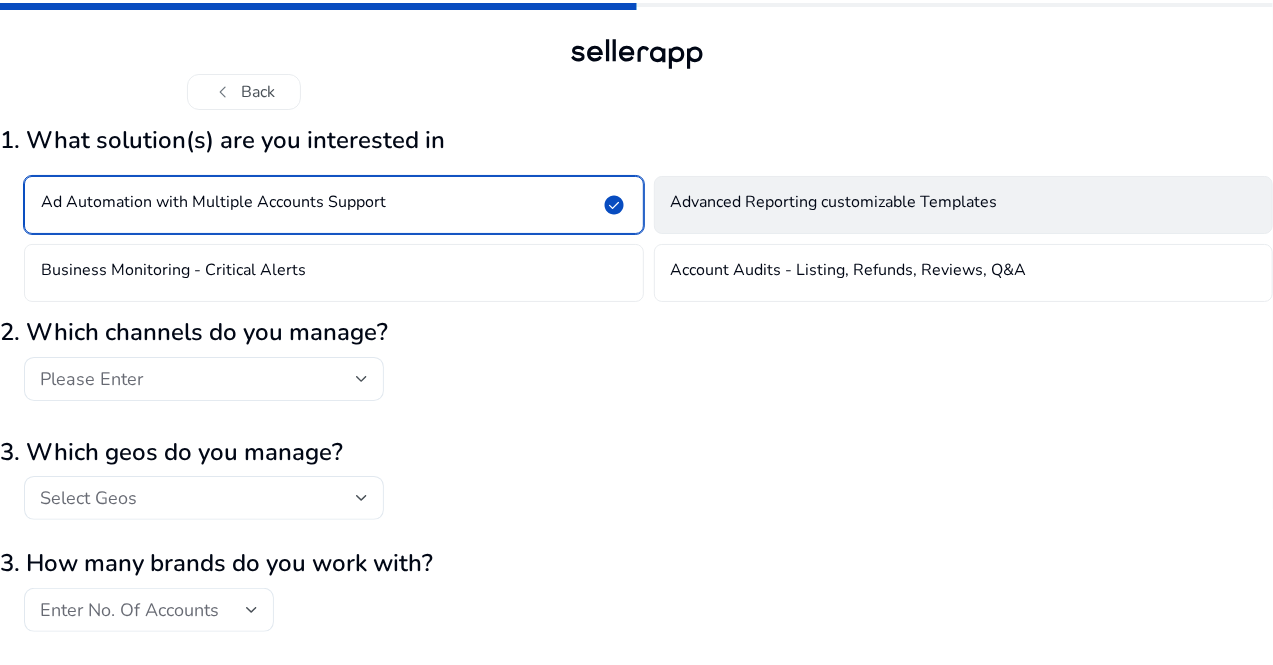click on "Advanced Reporting customizable Templates" 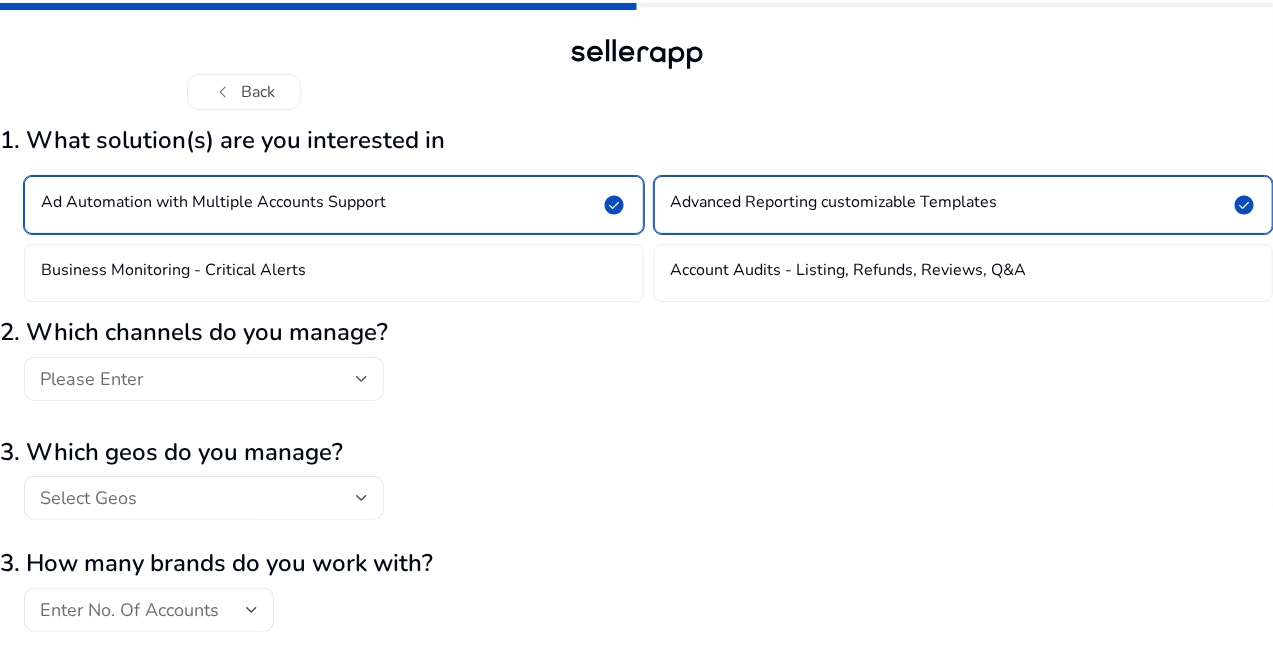 click on "Please Enter" at bounding box center (198, 379) 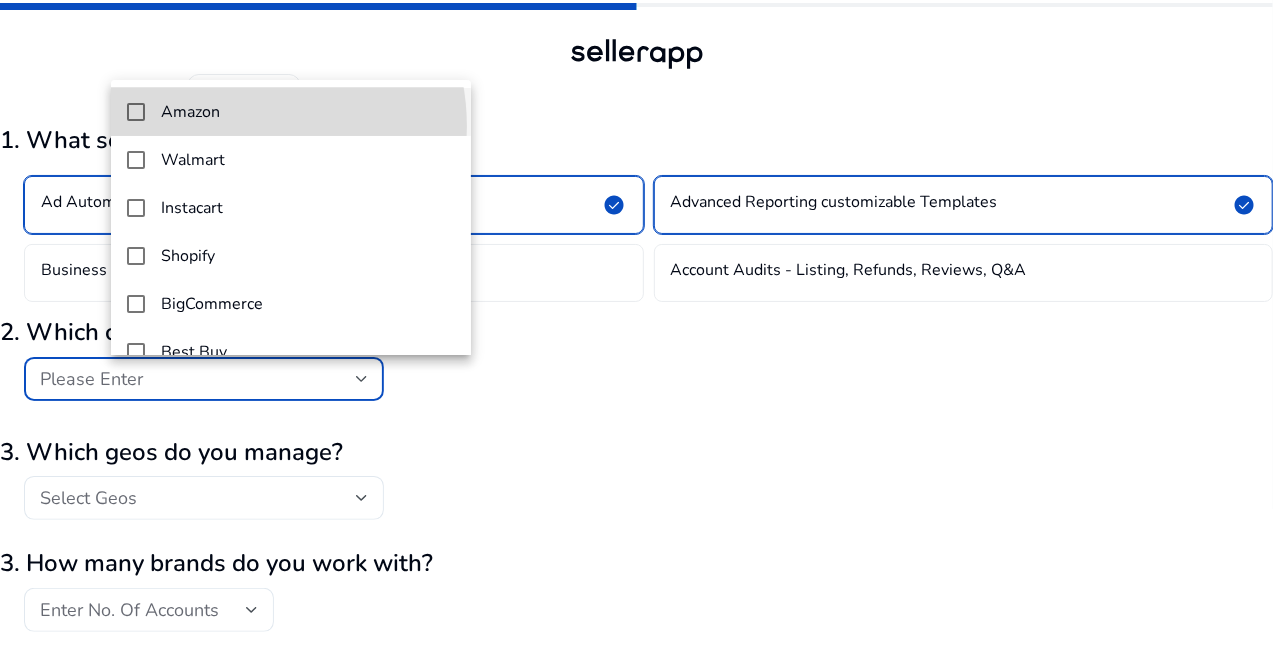click on "Amazon" at bounding box center [291, 112] 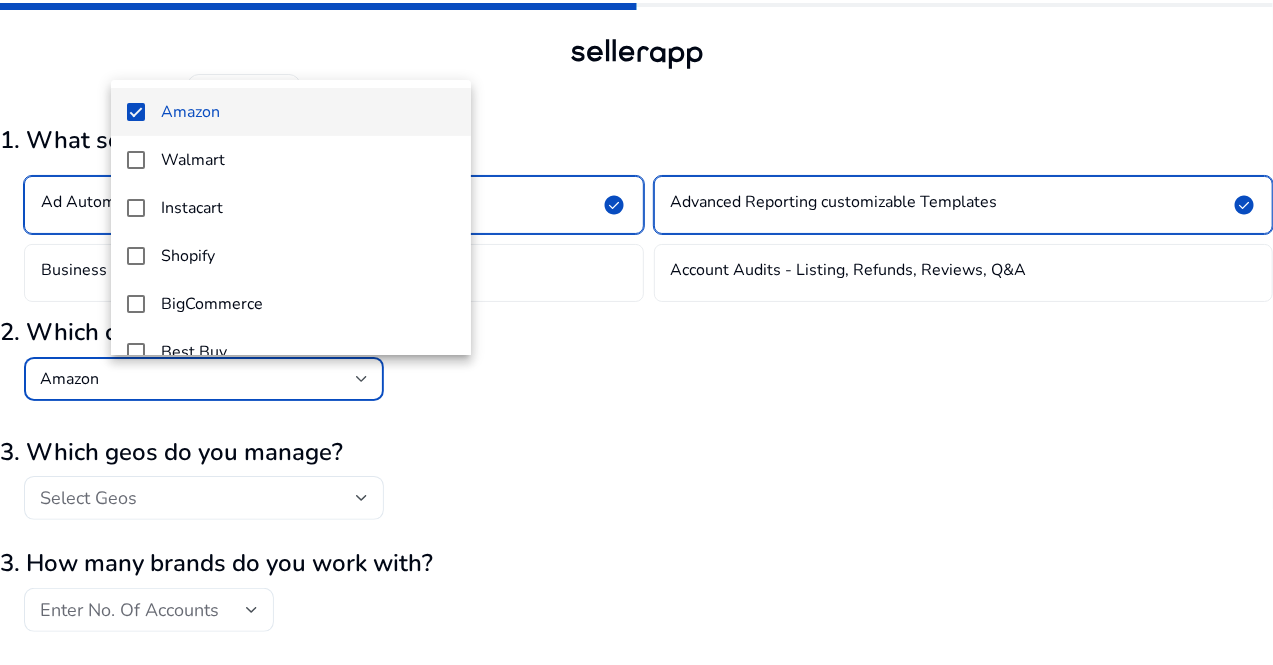 scroll, scrollTop: 172, scrollLeft: 0, axis: vertical 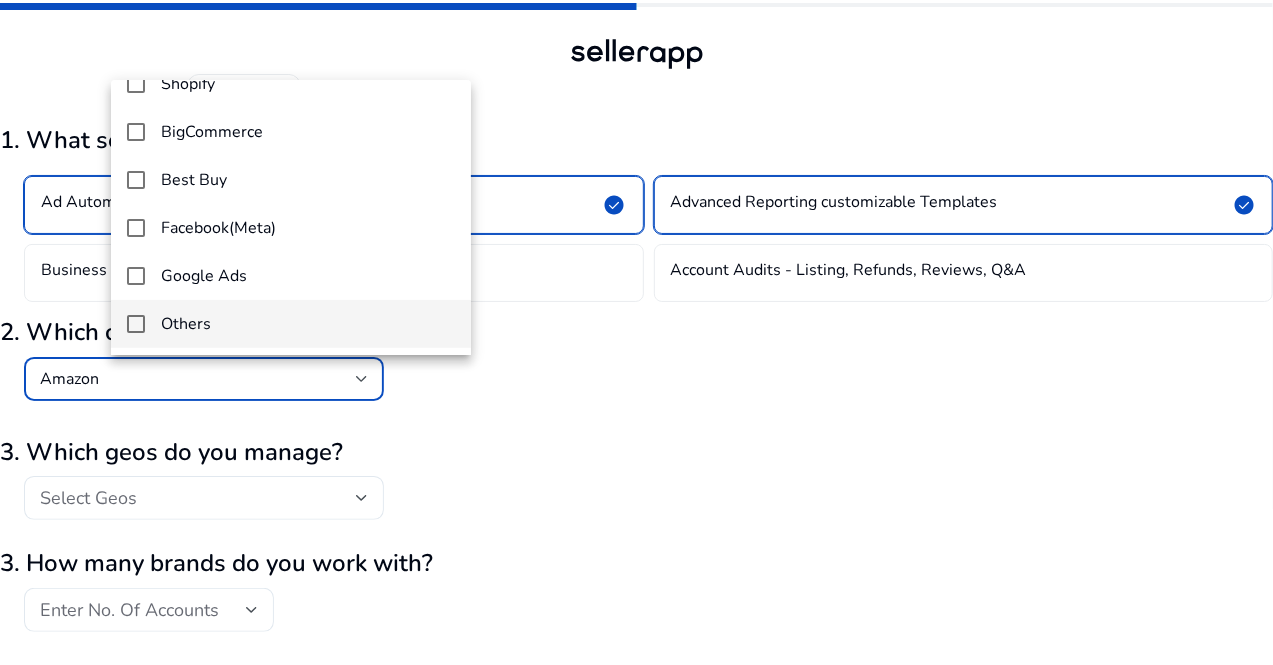click on "Others" at bounding box center [291, 324] 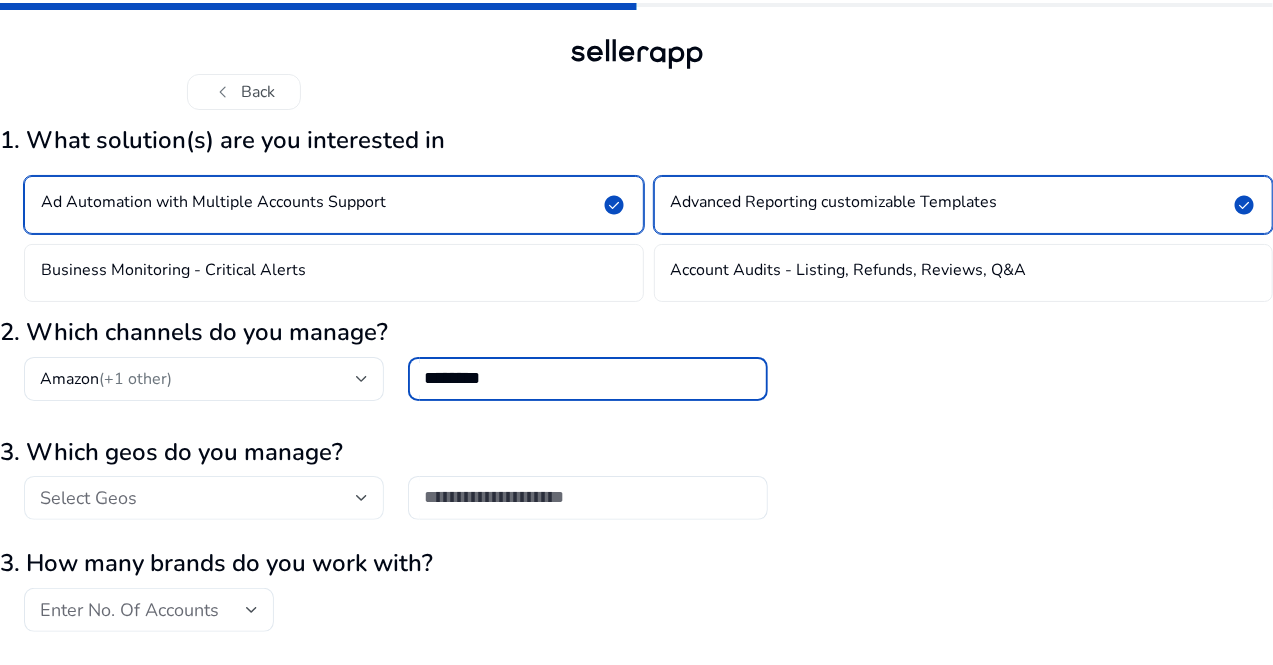 type on "********" 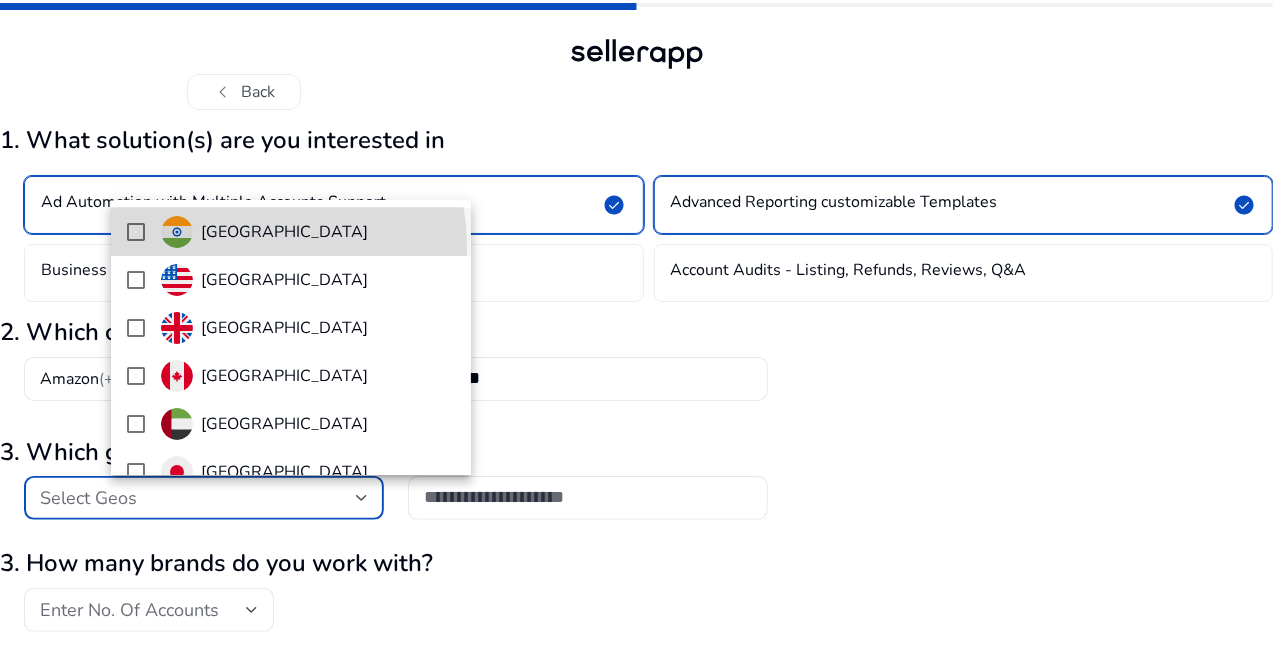 click on "[GEOGRAPHIC_DATA]" at bounding box center [291, 232] 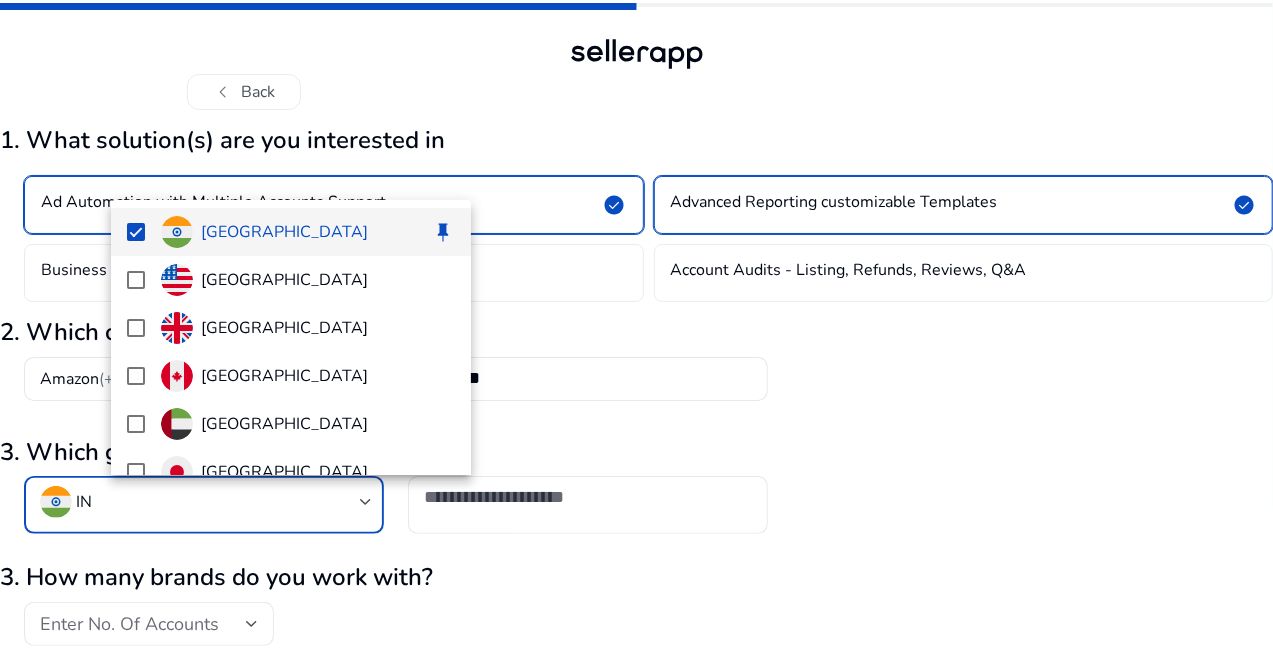 click at bounding box center (636, 332) 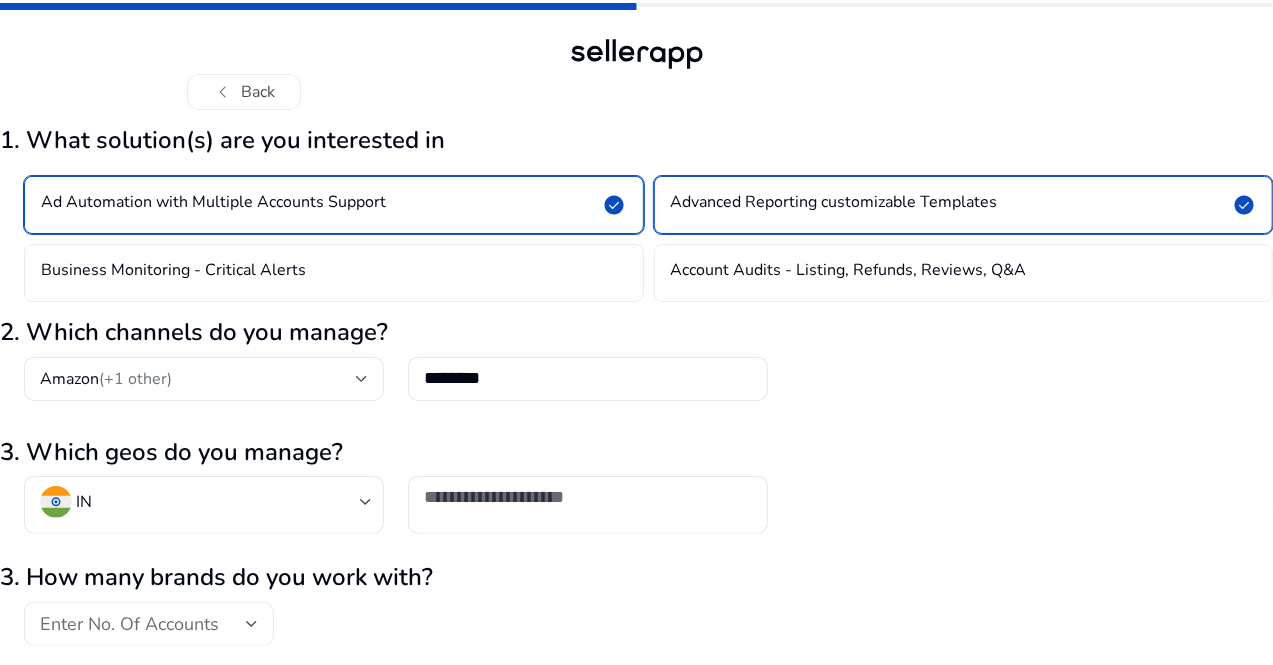 click on "Enter No. Of Accounts" at bounding box center [143, 624] 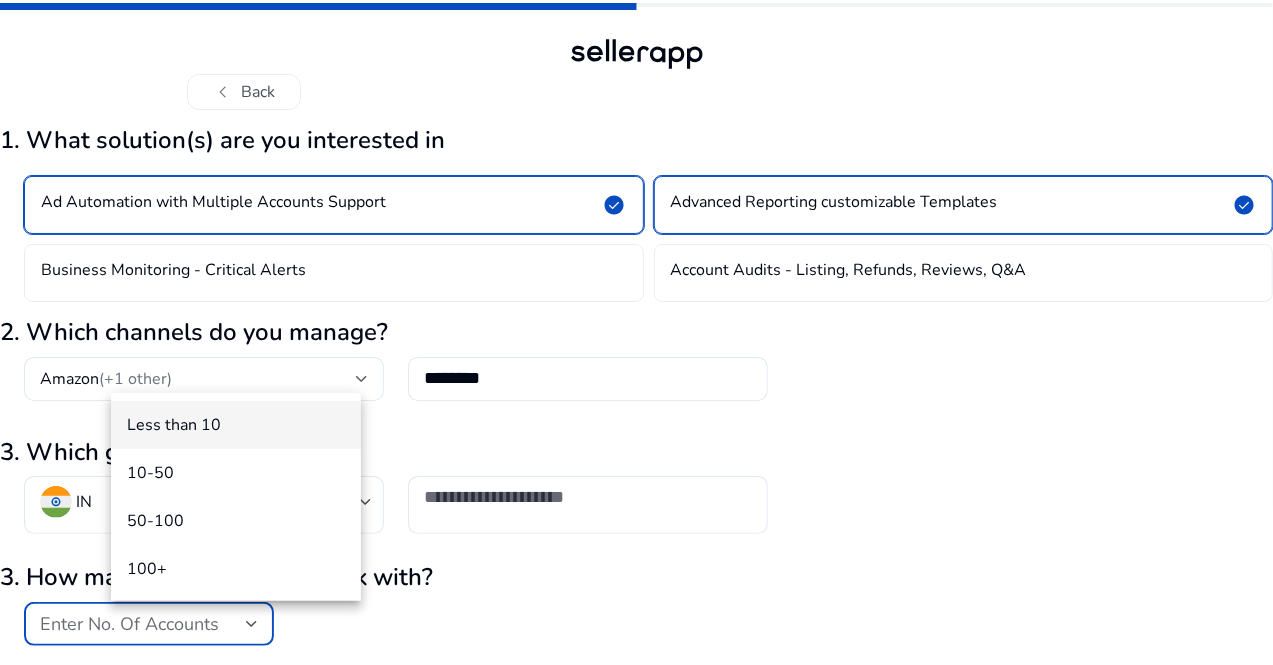 click on "Less than 10" at bounding box center [236, 425] 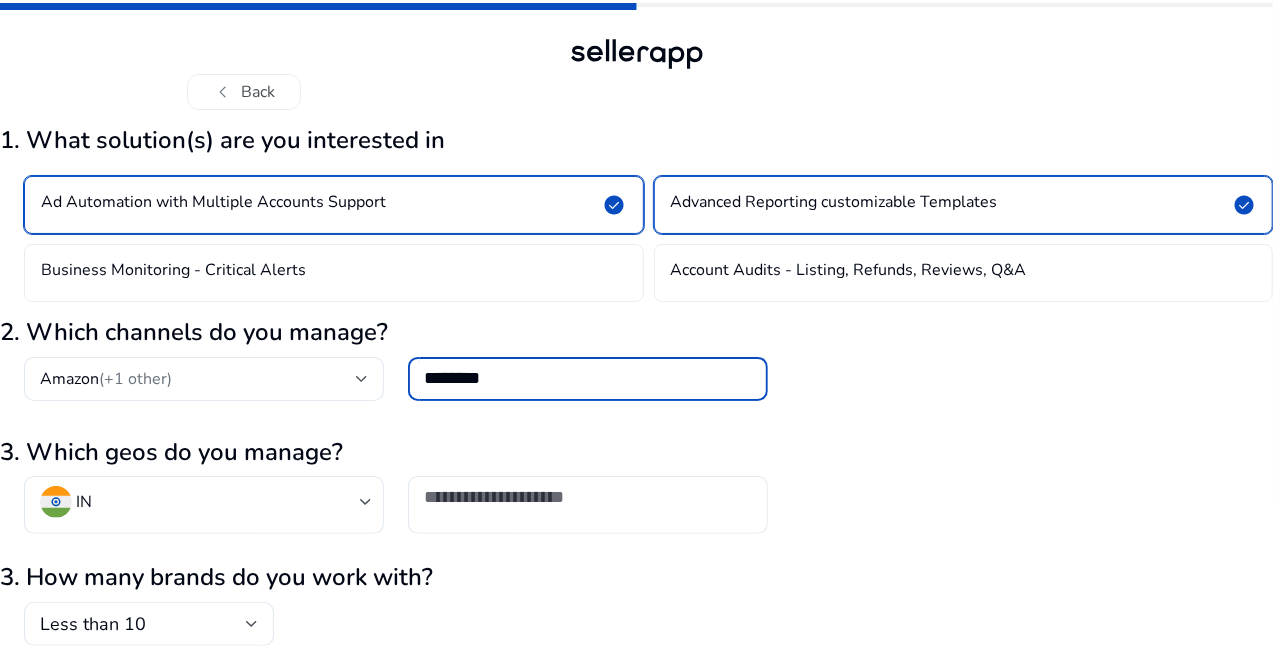 click on "********" at bounding box center (588, 378) 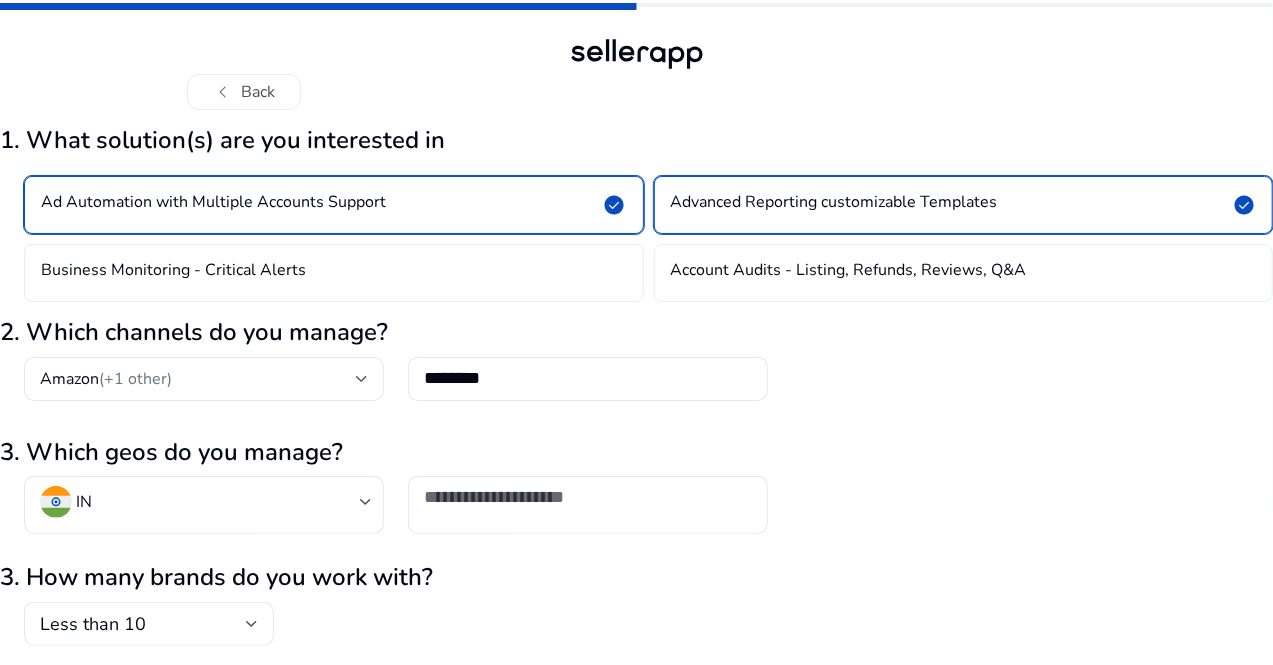 click on "Amazon   (+1 other)  ********" 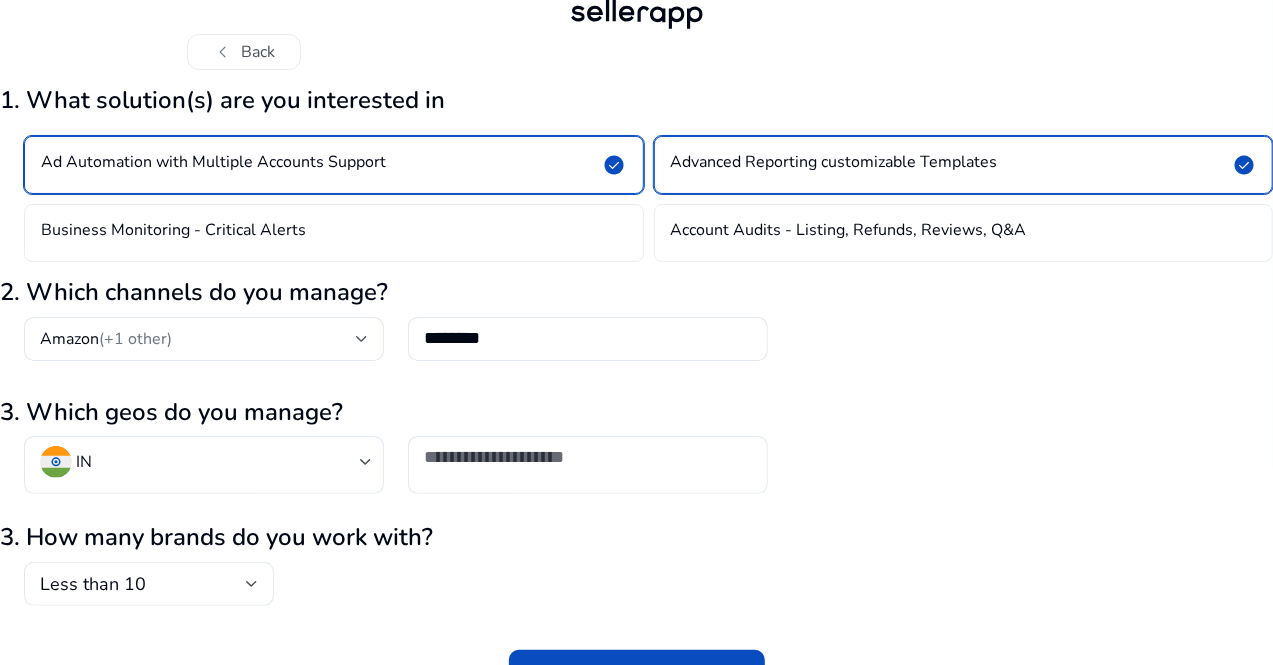 scroll, scrollTop: 71, scrollLeft: 0, axis: vertical 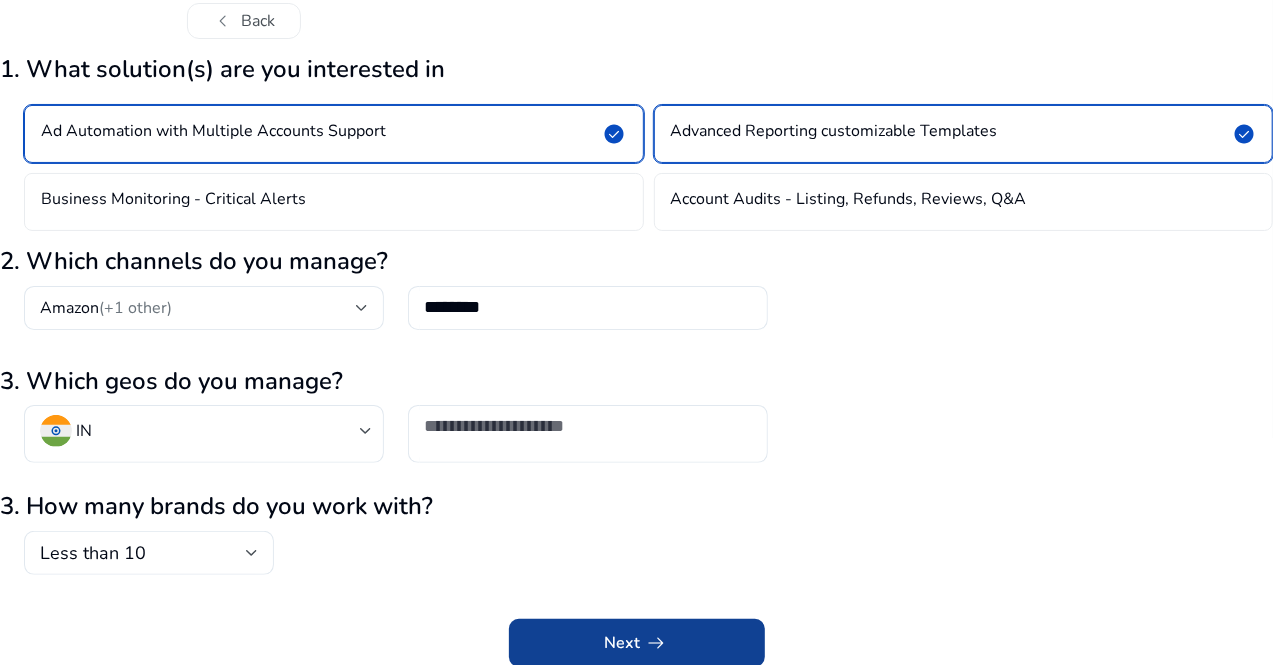 click 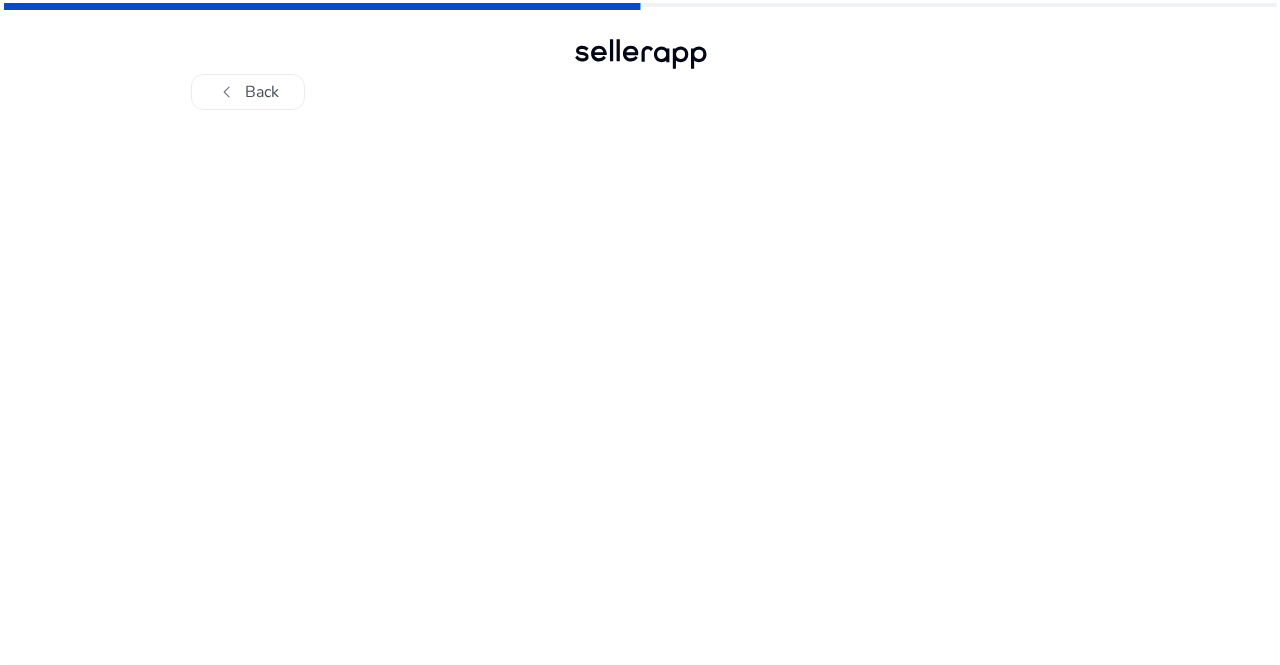 scroll, scrollTop: 0, scrollLeft: 0, axis: both 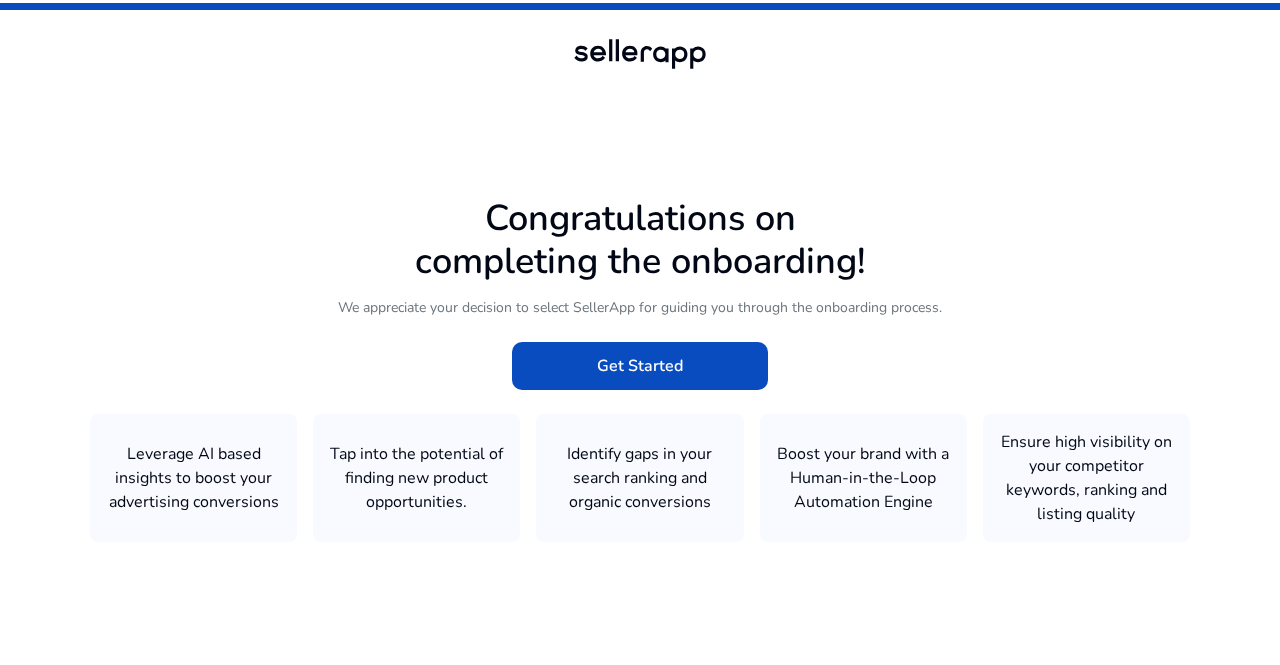 click 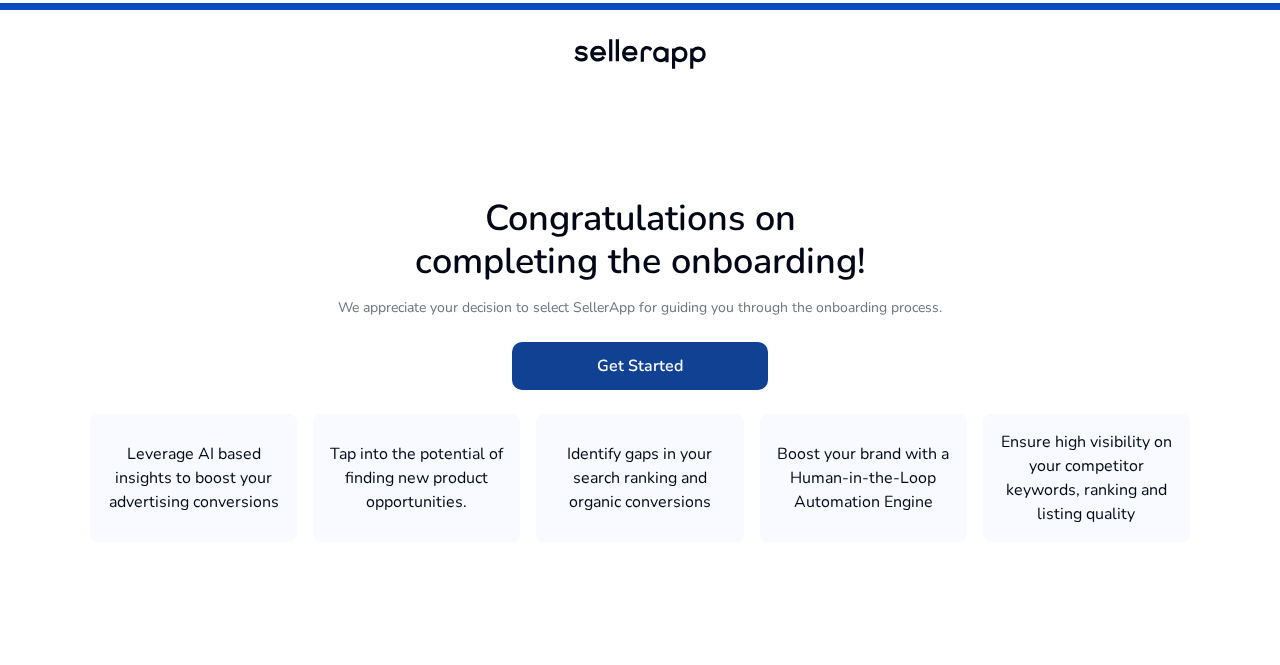 click 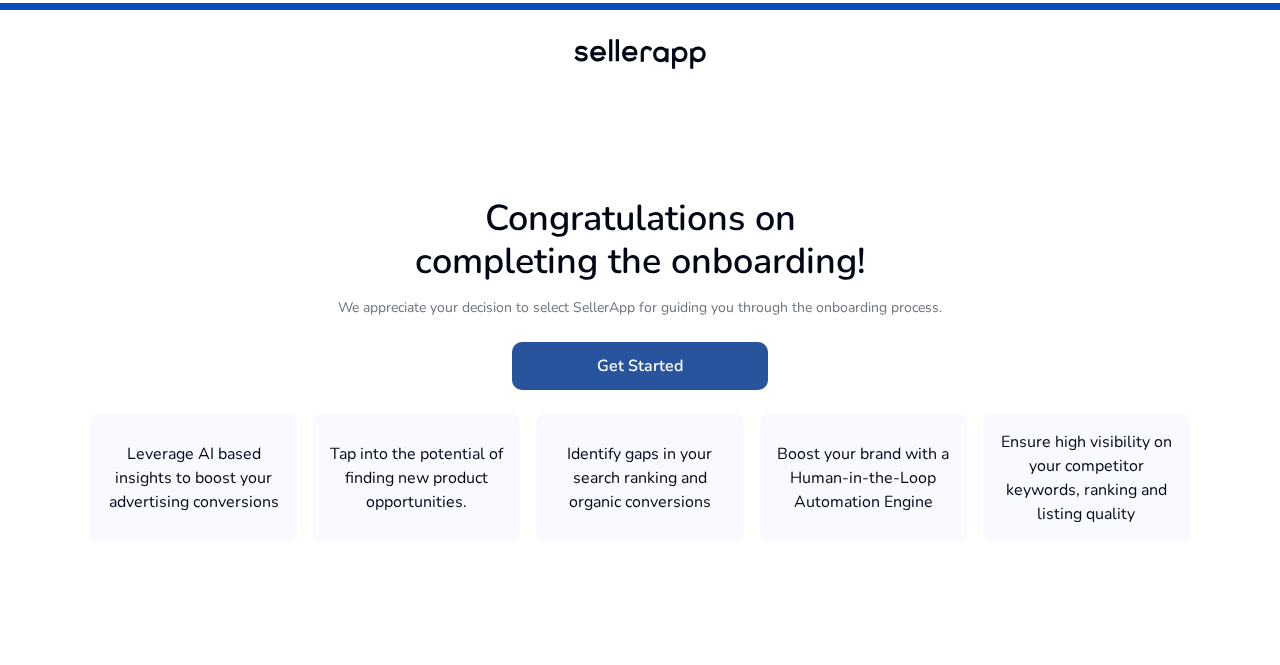 click on "Get Started" 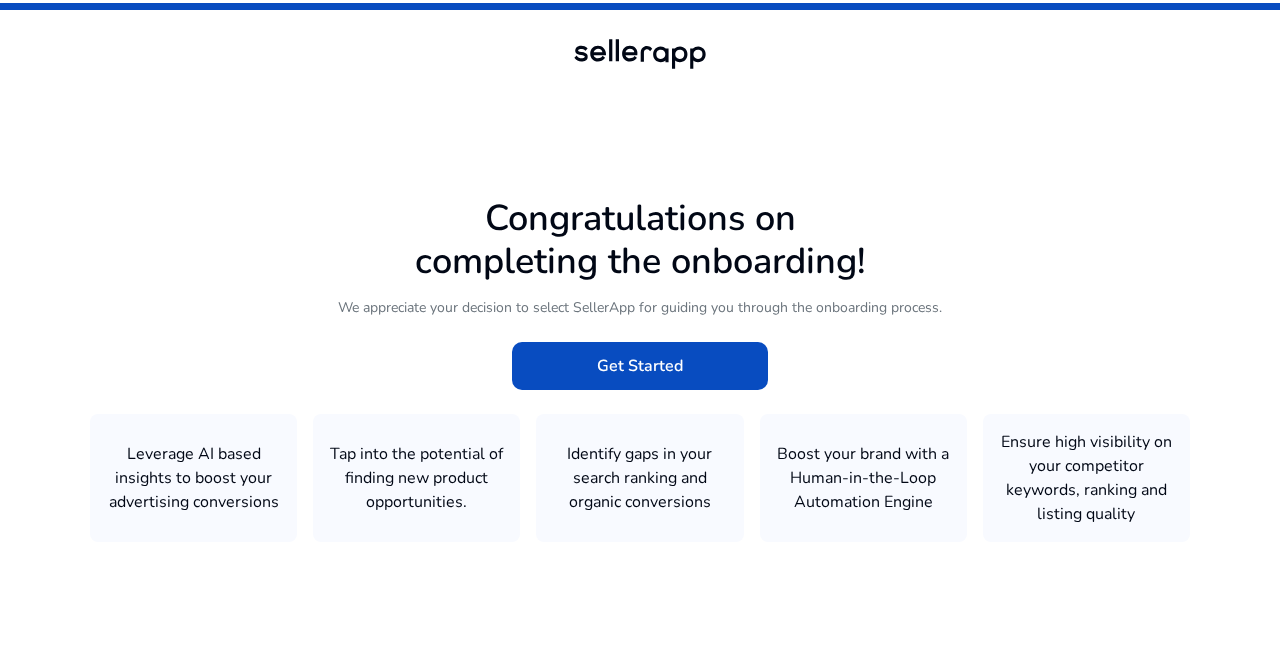 click 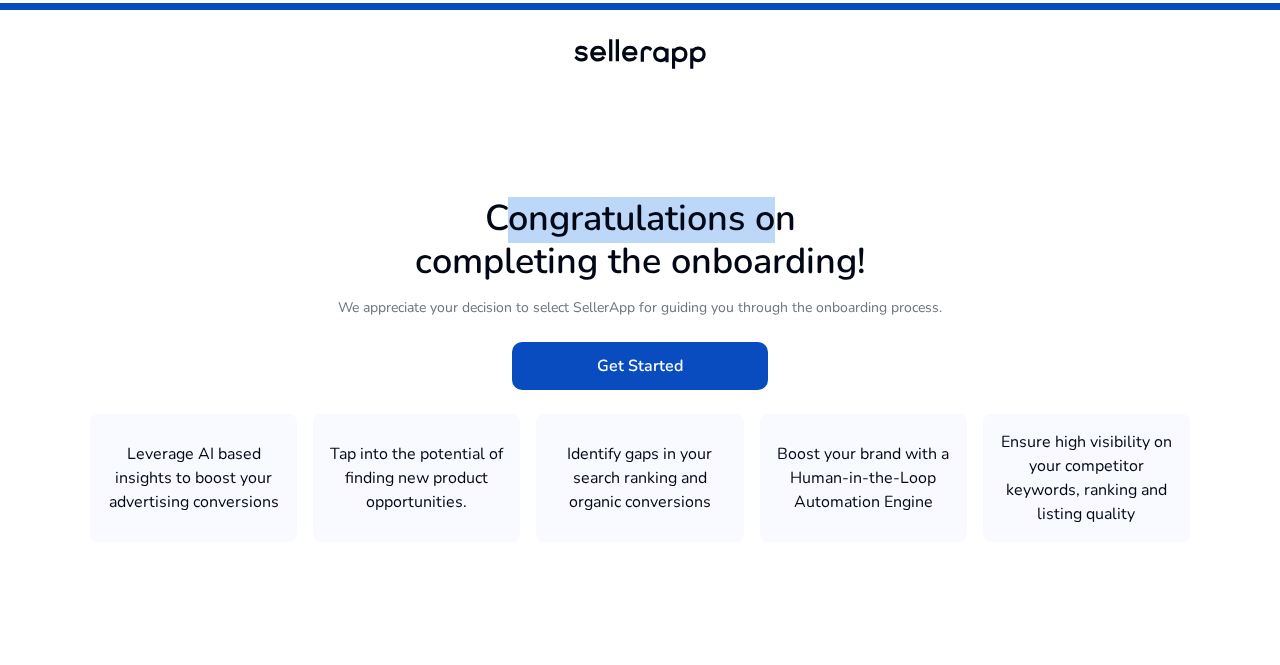 click 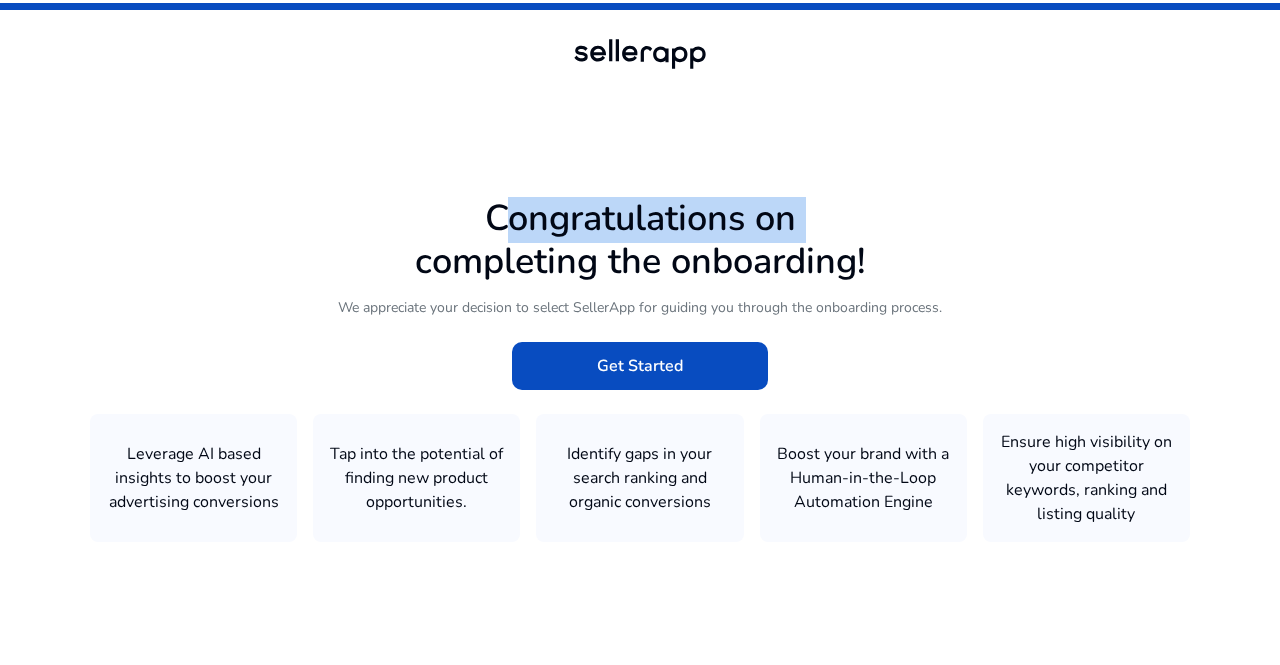 click 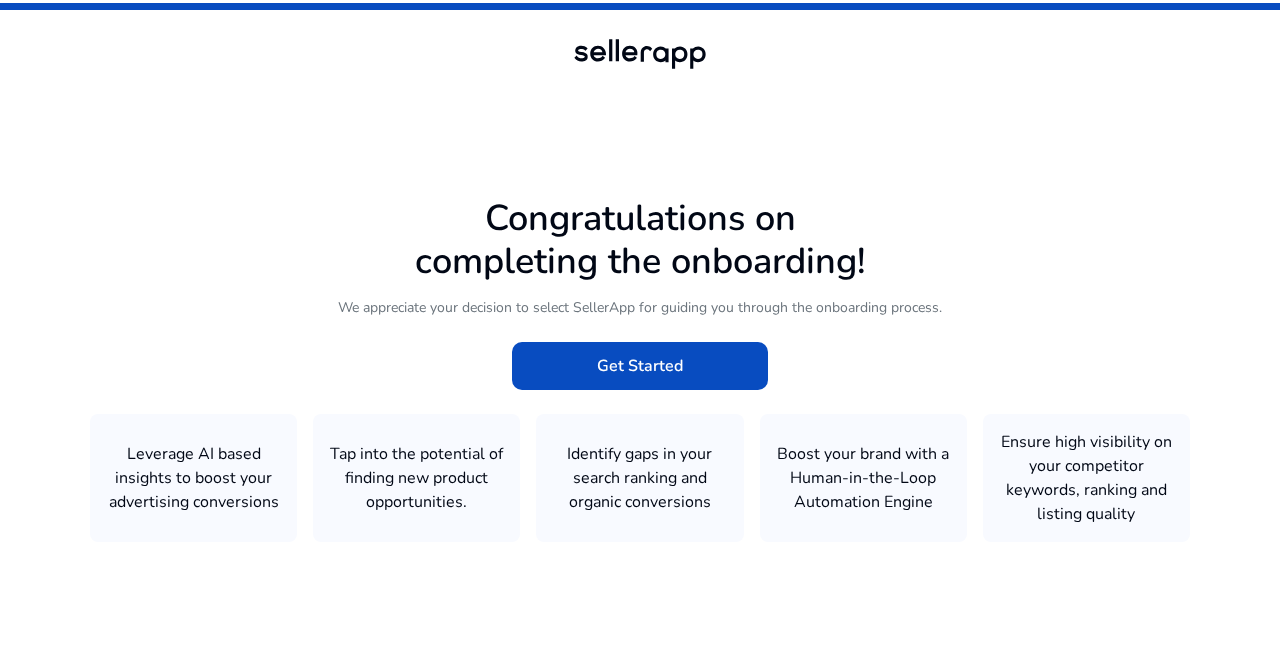 click 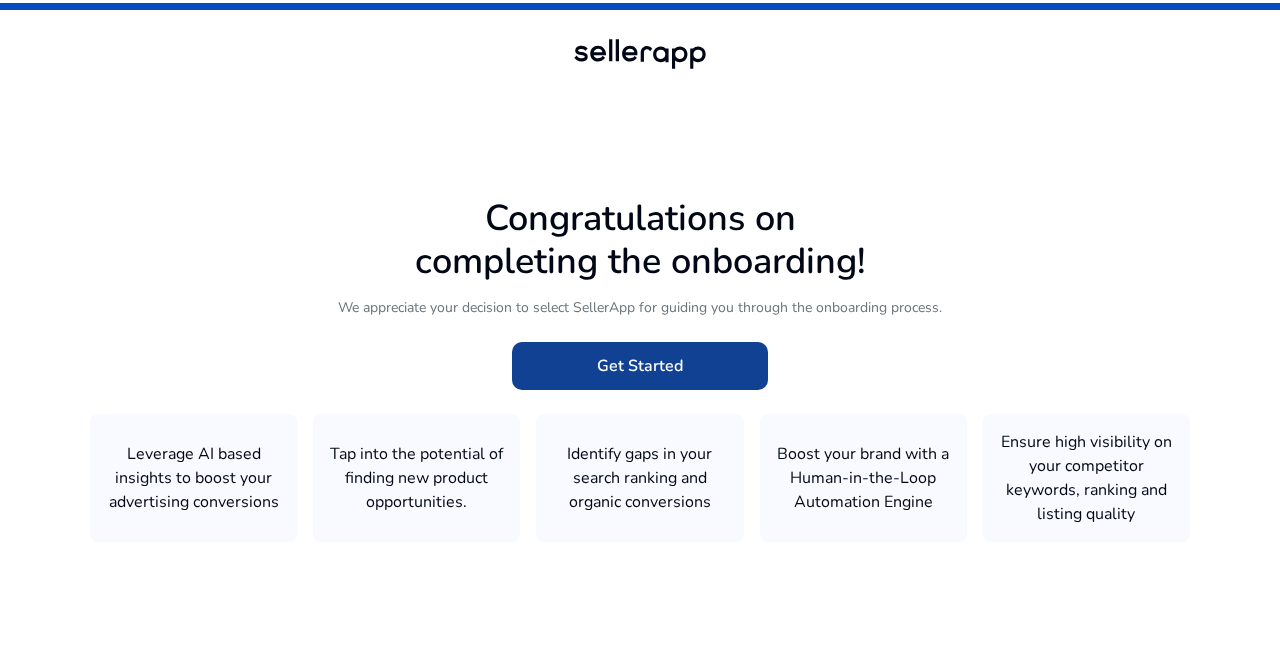 click on "Get Started" 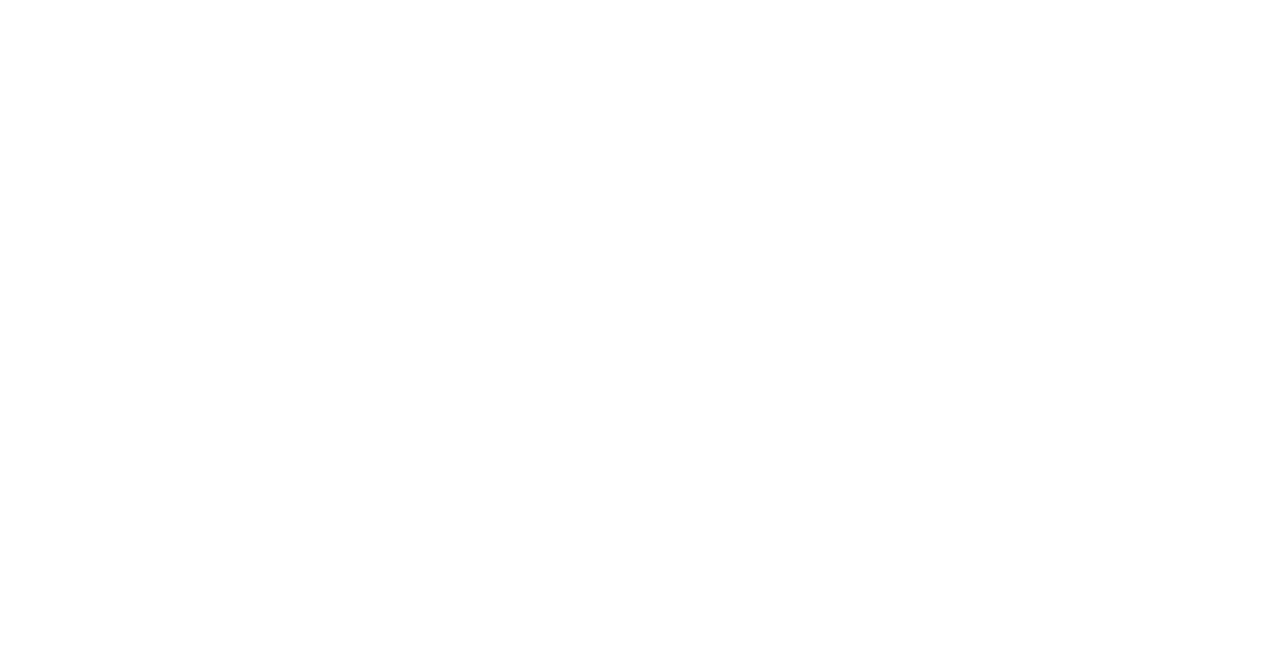 scroll, scrollTop: 0, scrollLeft: 0, axis: both 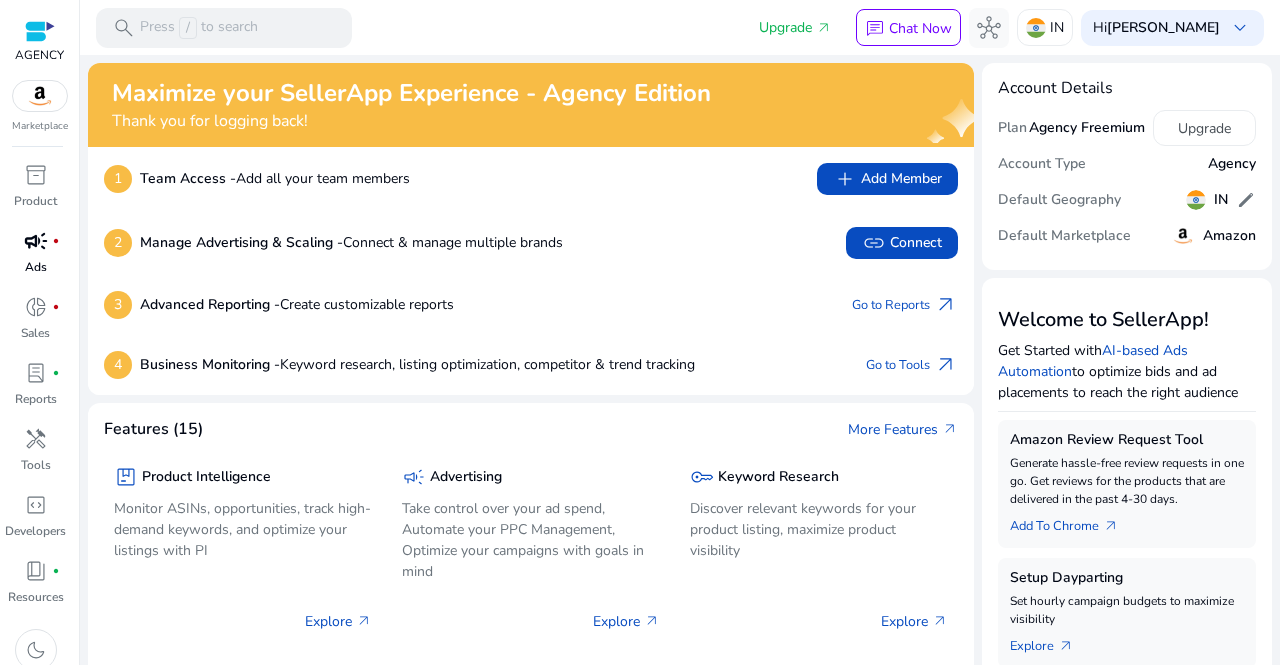 click on "campaign   fiber_manual_record" at bounding box center [36, 241] 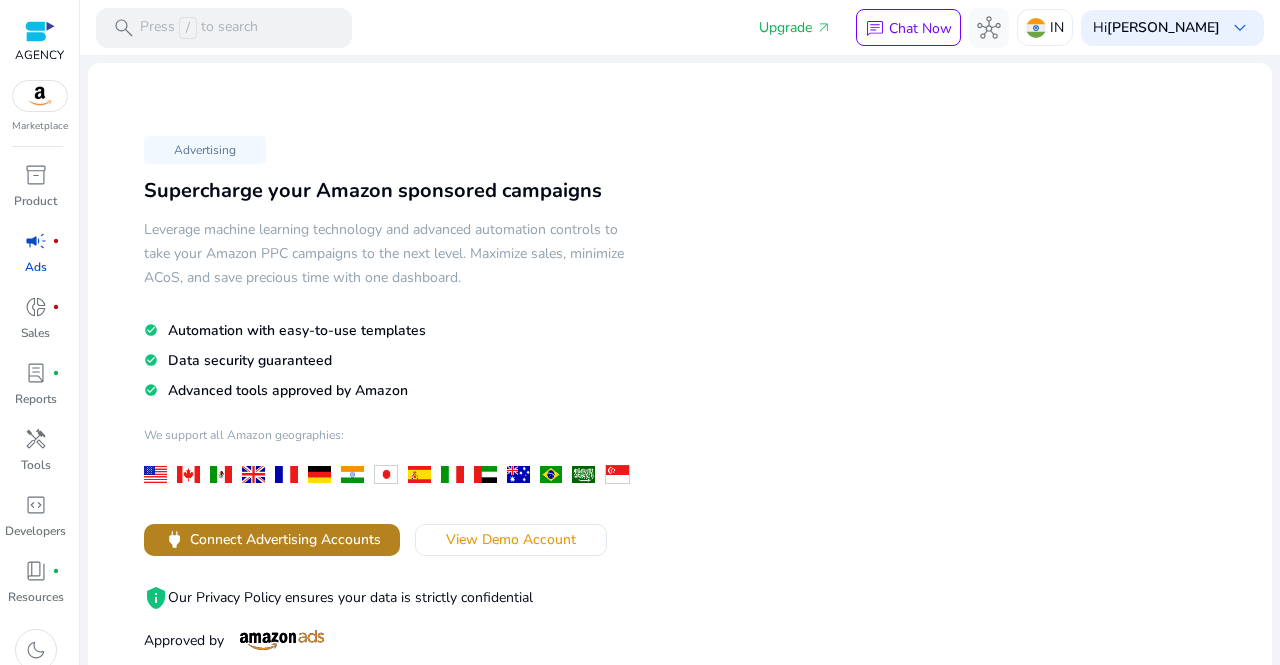 click on "power  Connect Advertising Accounts" 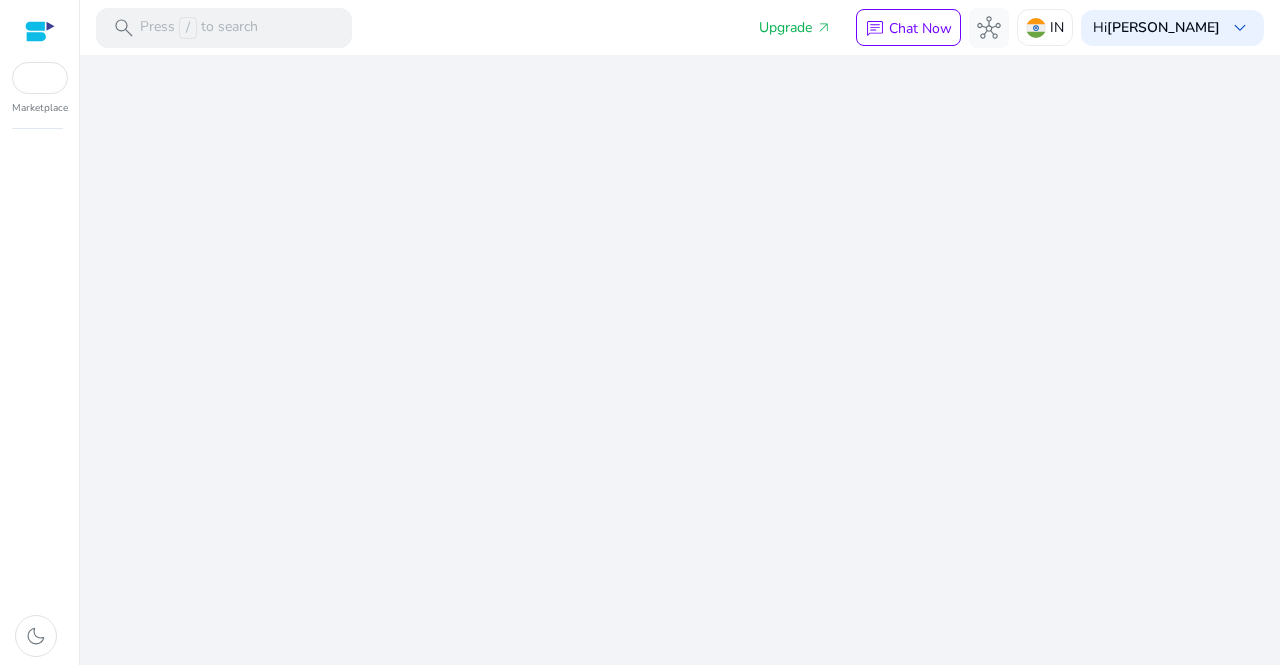 scroll, scrollTop: 0, scrollLeft: 0, axis: both 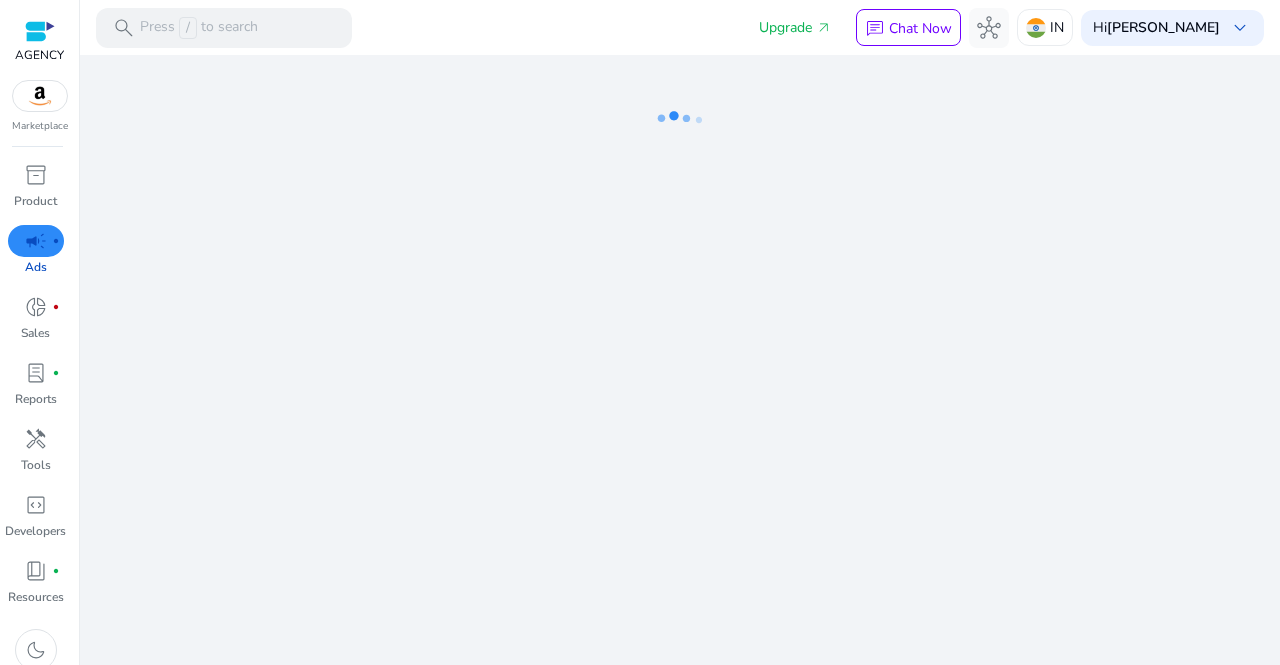 click at bounding box center (40, 31) 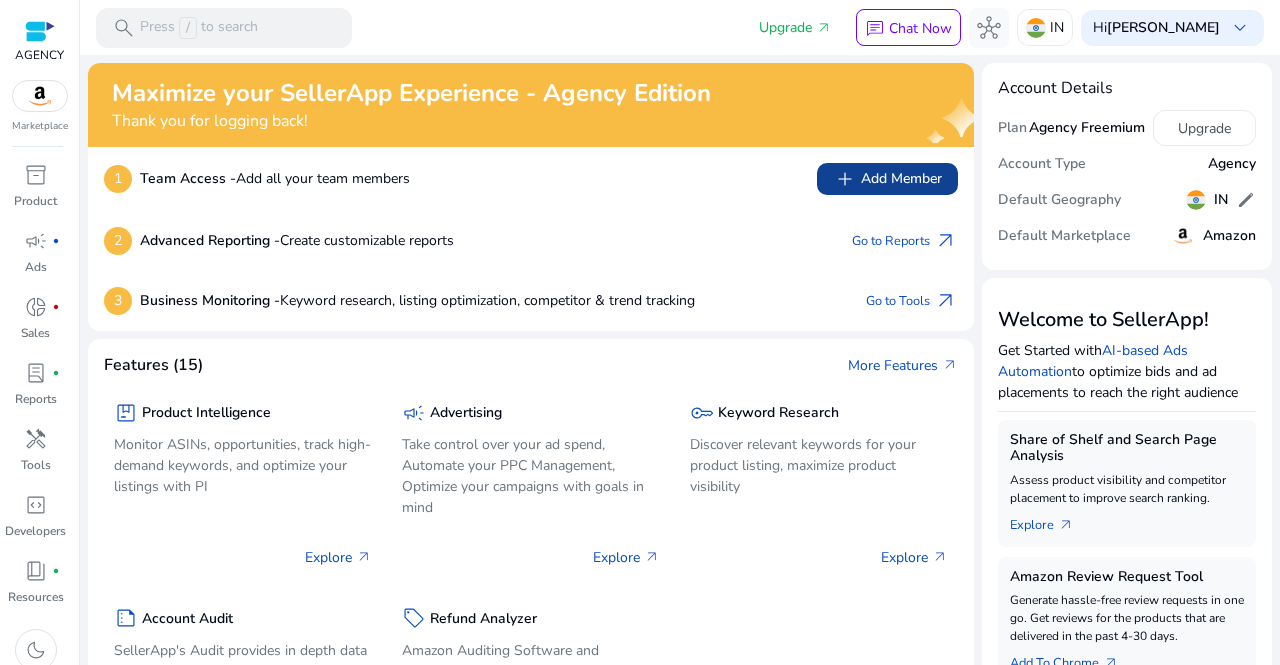 click on "add" 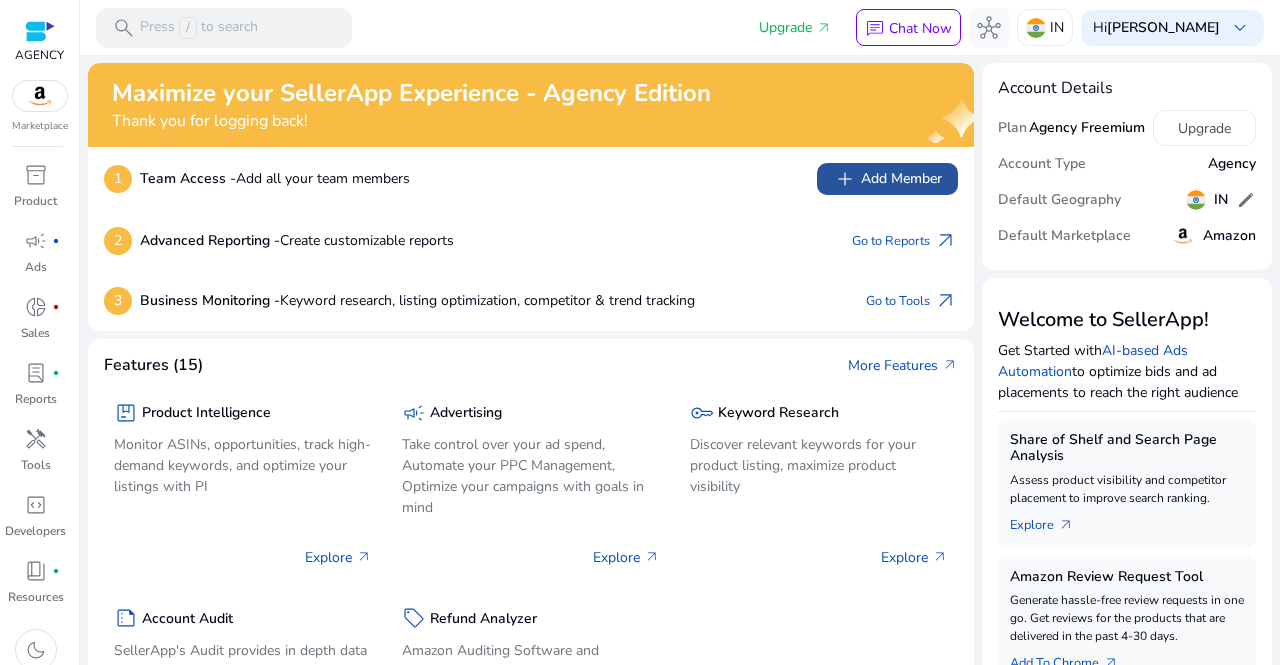 click on "add   Add Member" 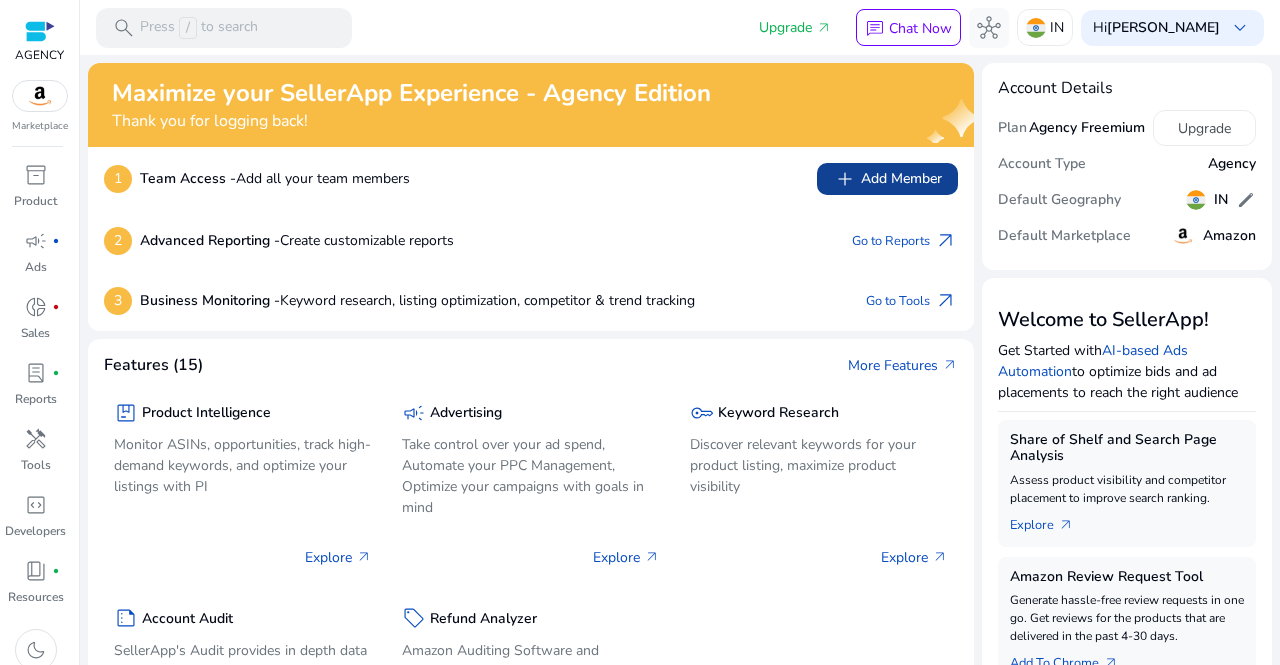 click on "add   Add Member" 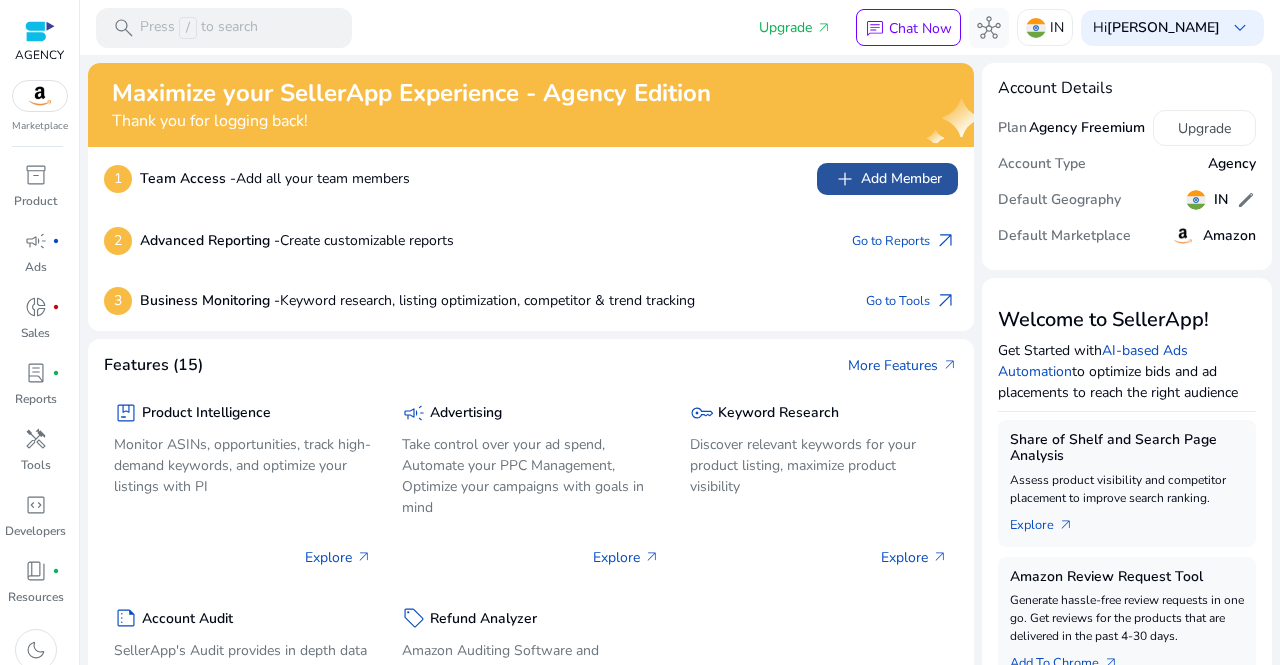 click on "add   Add Member" 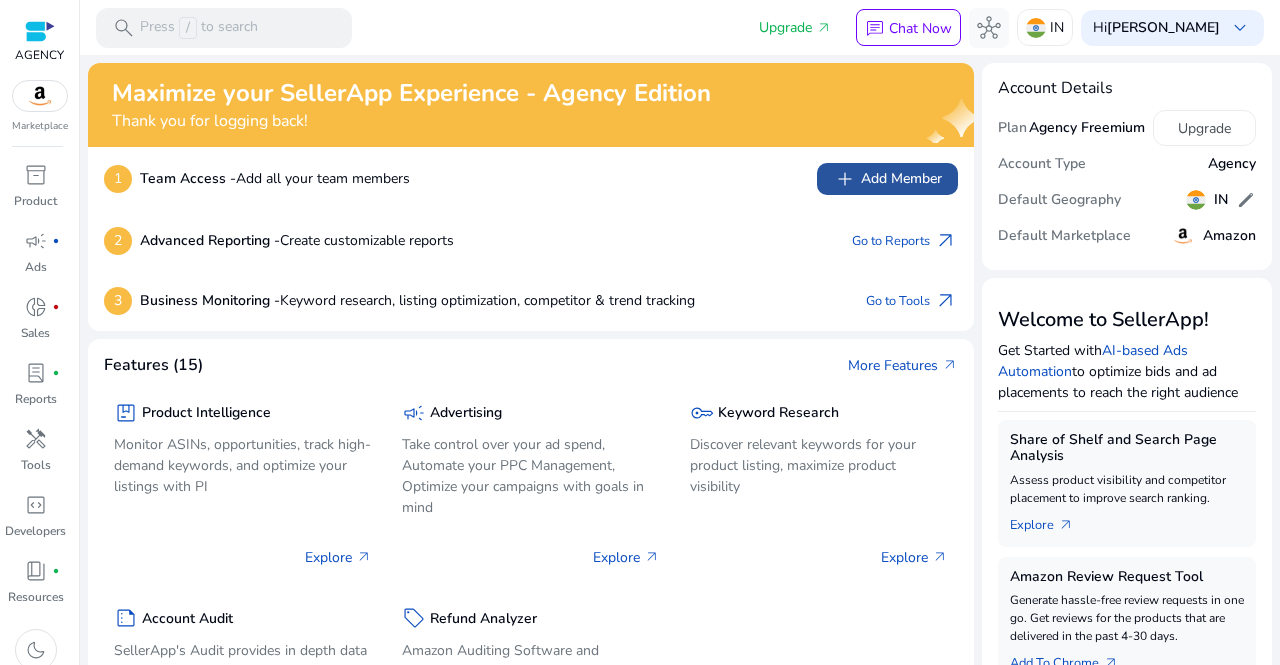 click on "add   Add Member" 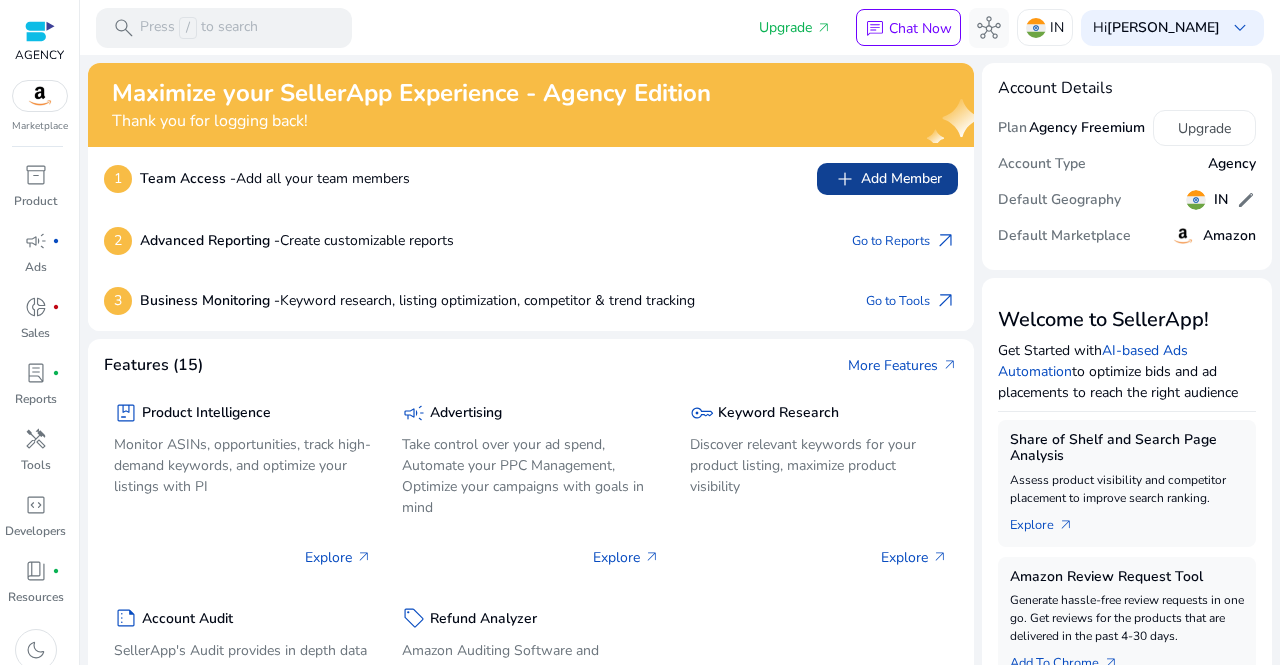 click on "add   Add Member" 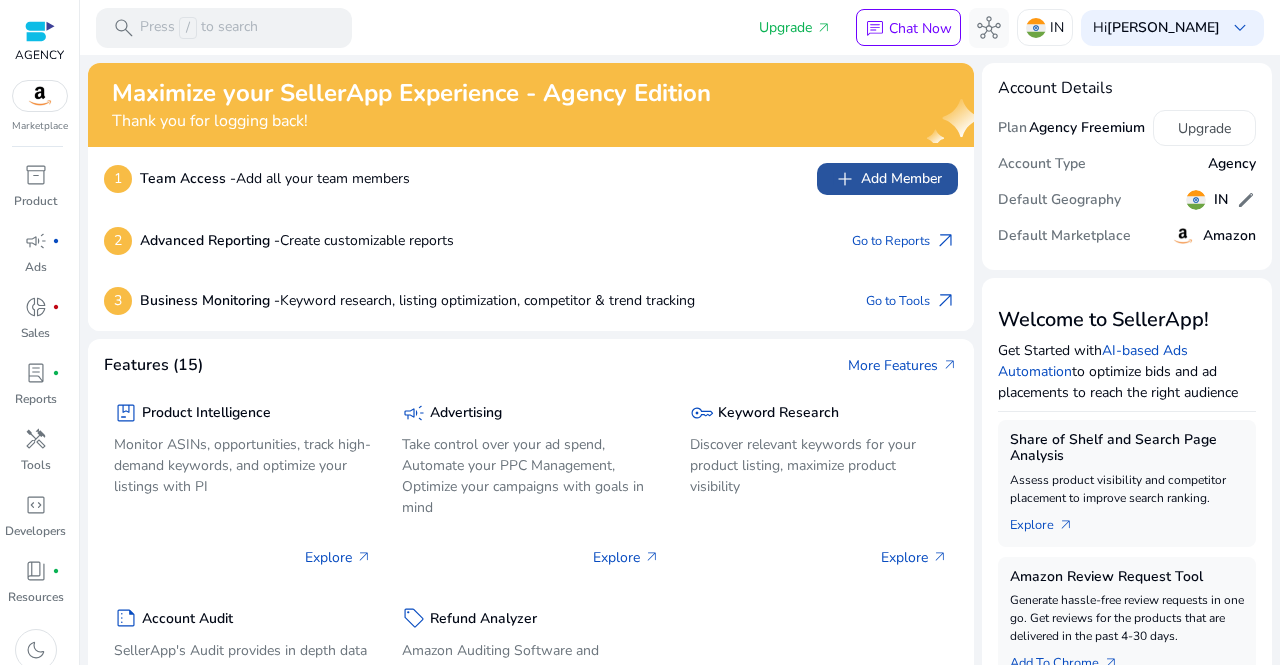 click on "add   Add Member" 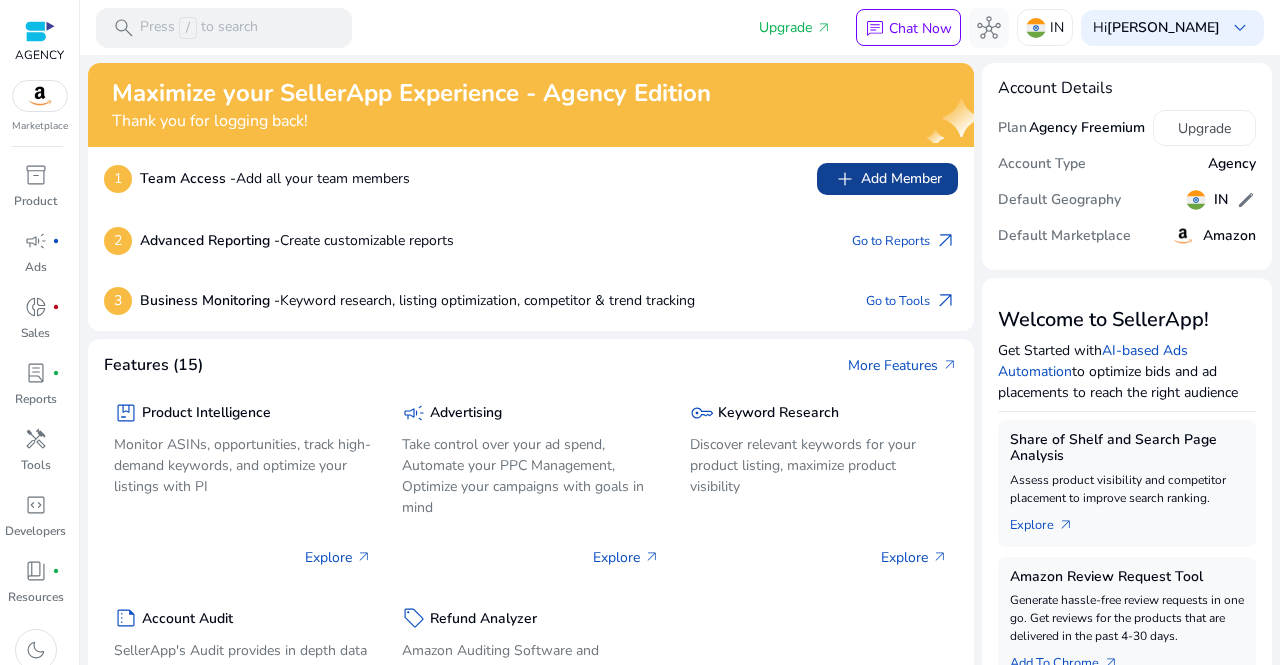 click on "add   Add Member" 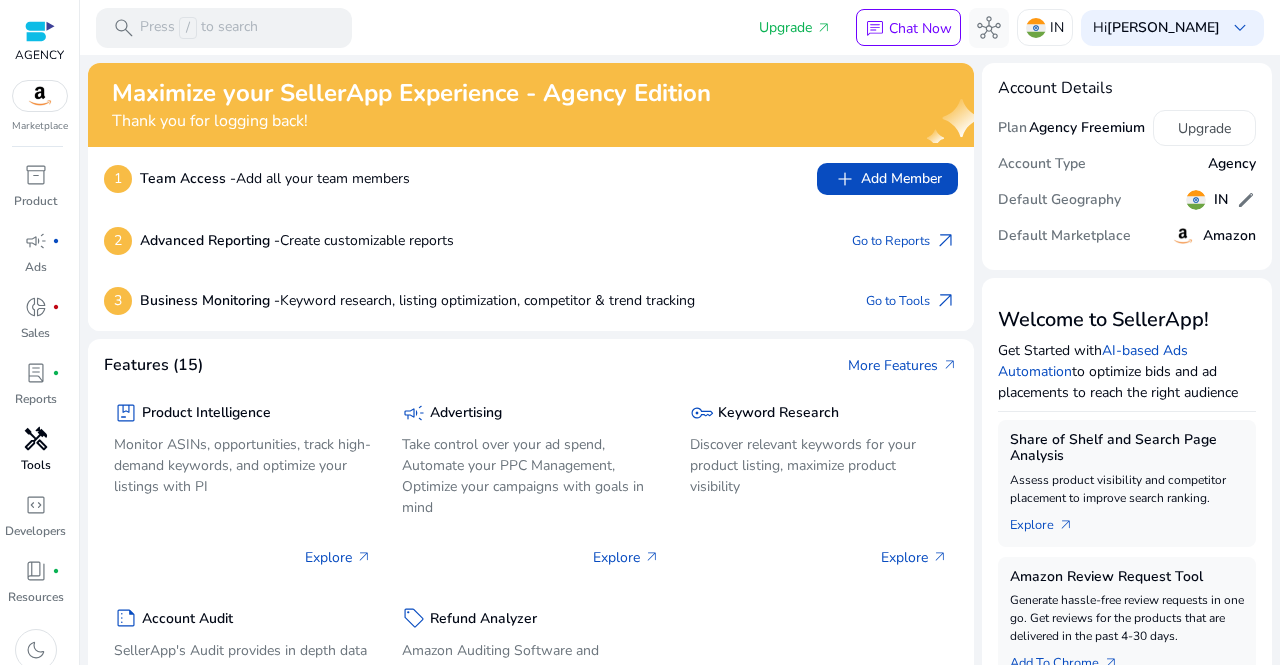 click on "handyman" at bounding box center (36, 439) 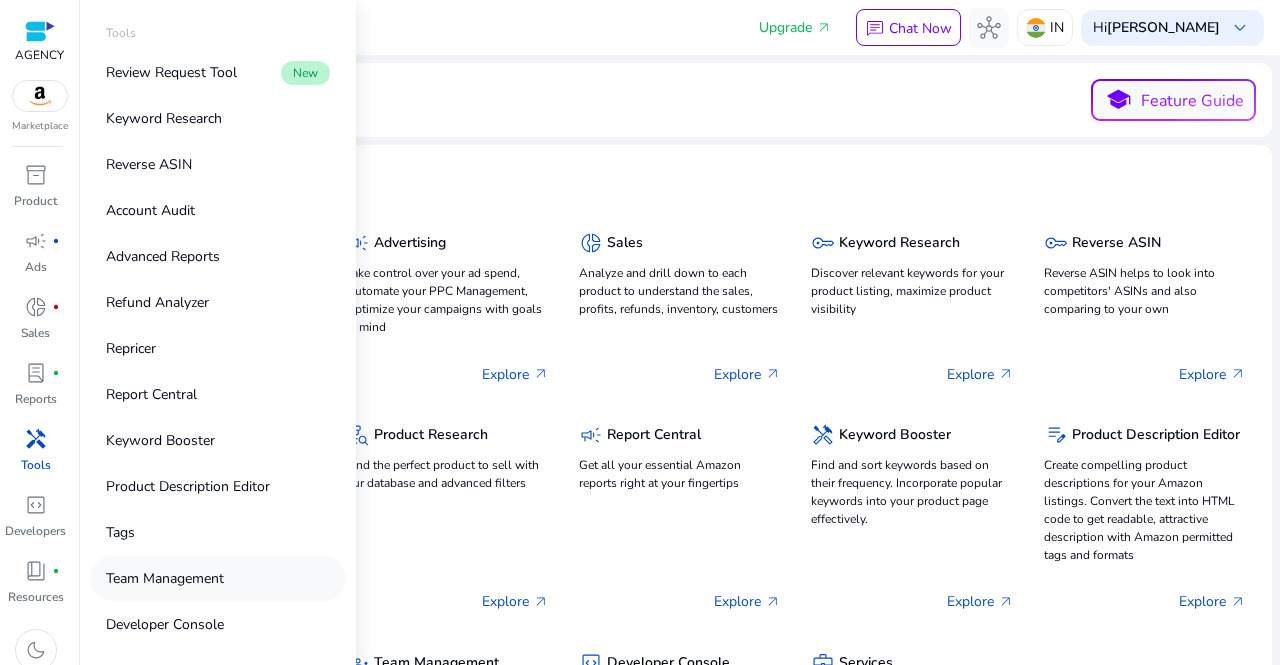 click on "Team Management" at bounding box center (165, 578) 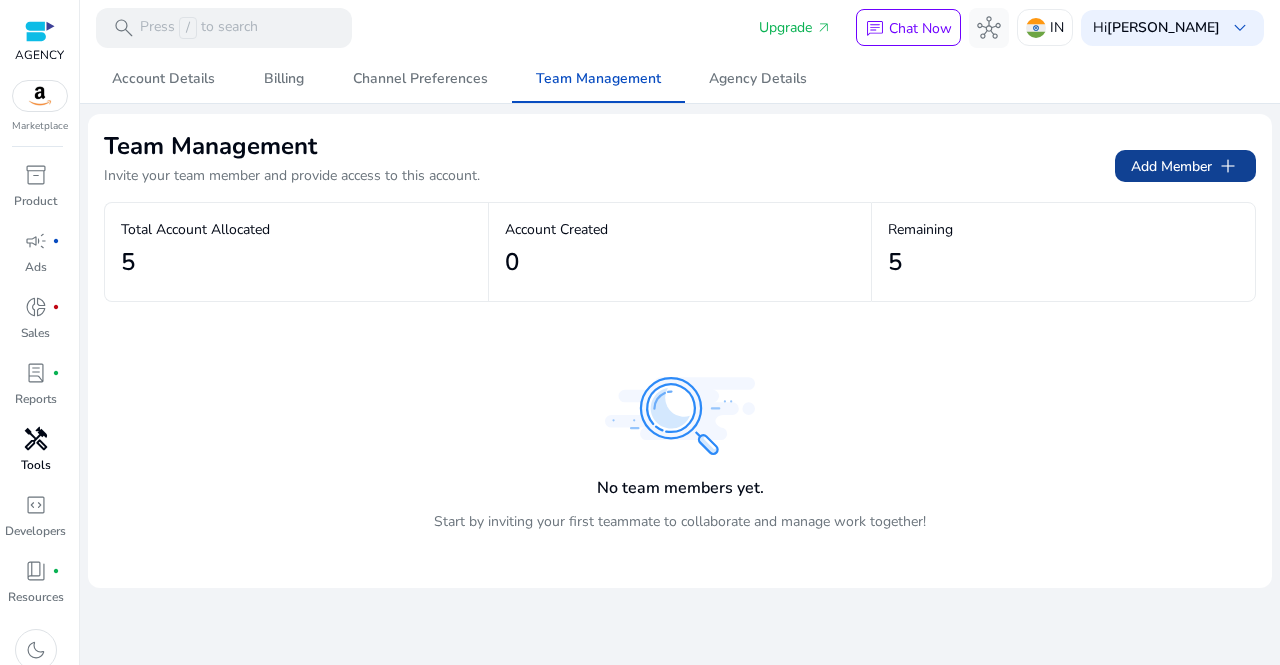 click 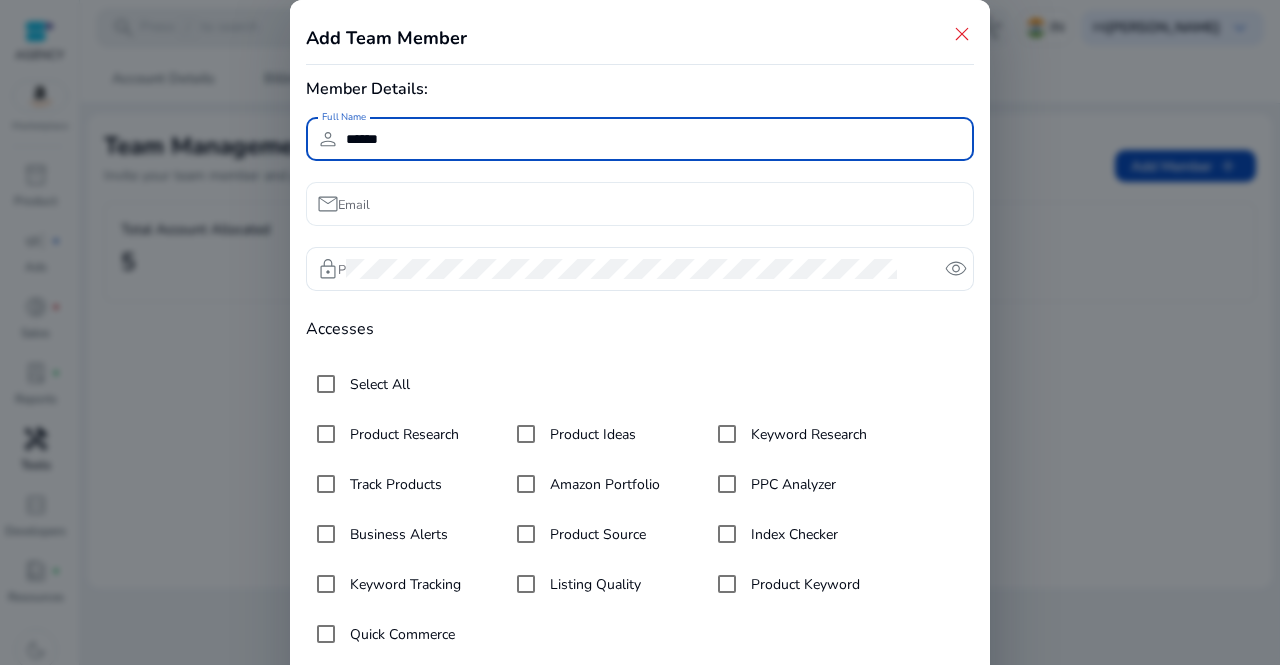 type on "*****" 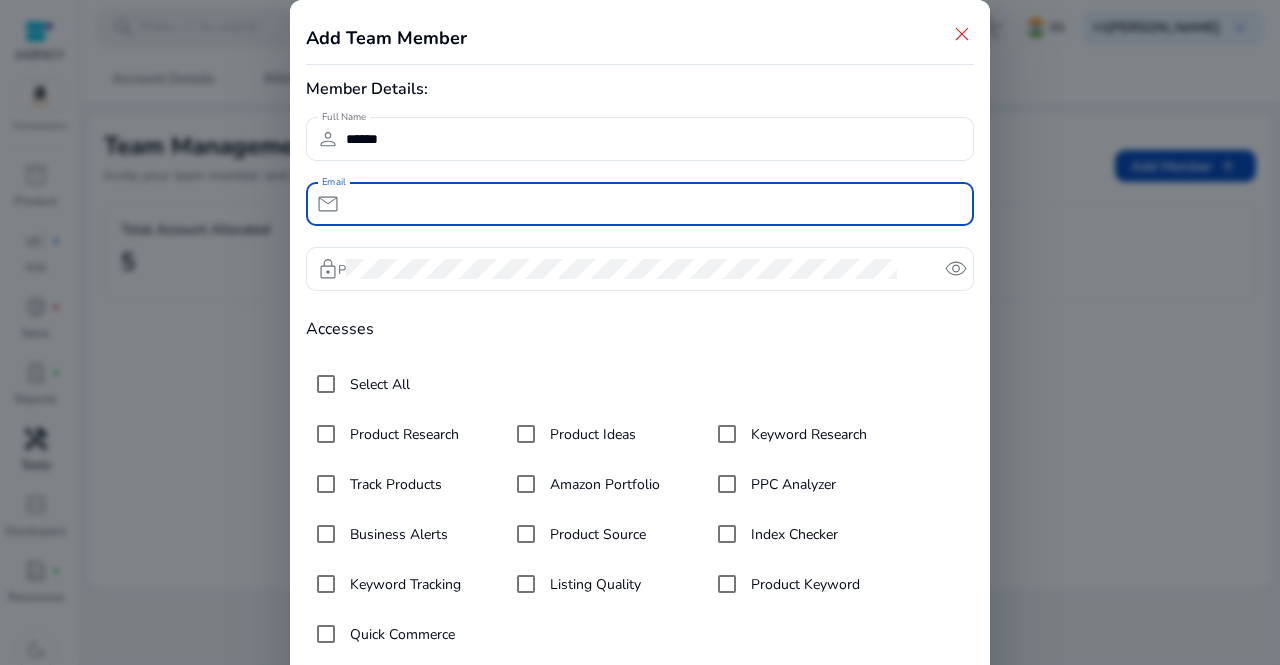 click on "Email" at bounding box center [652, 204] 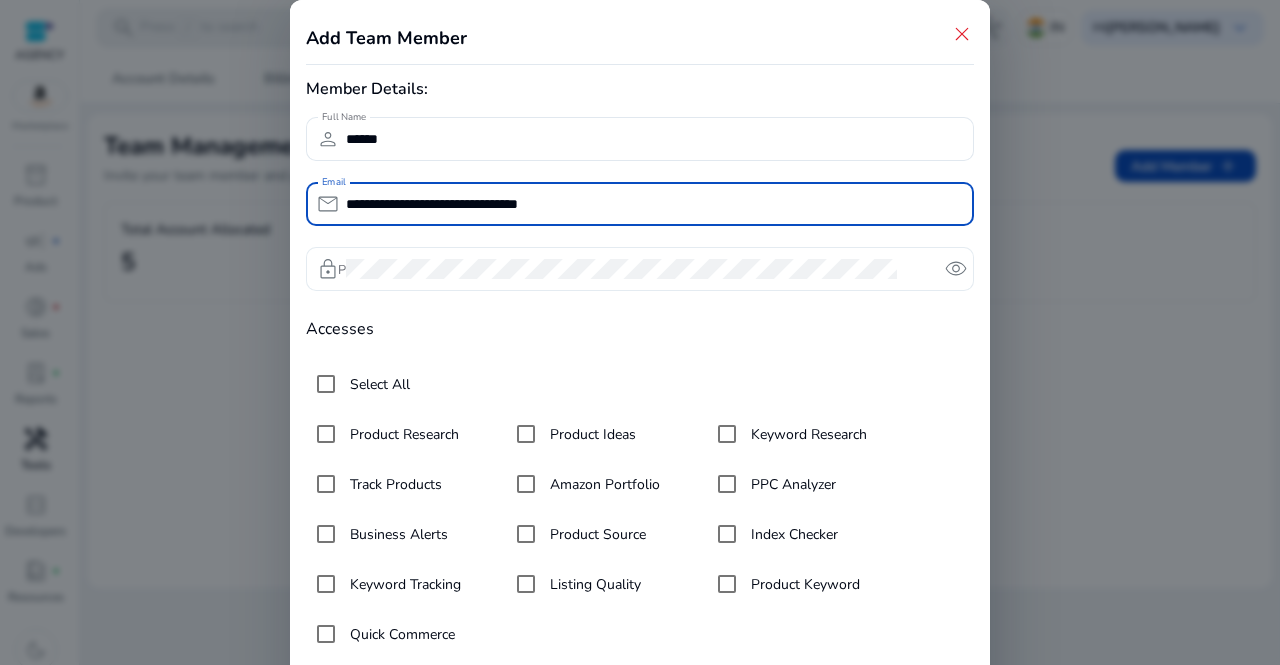 type on "**********" 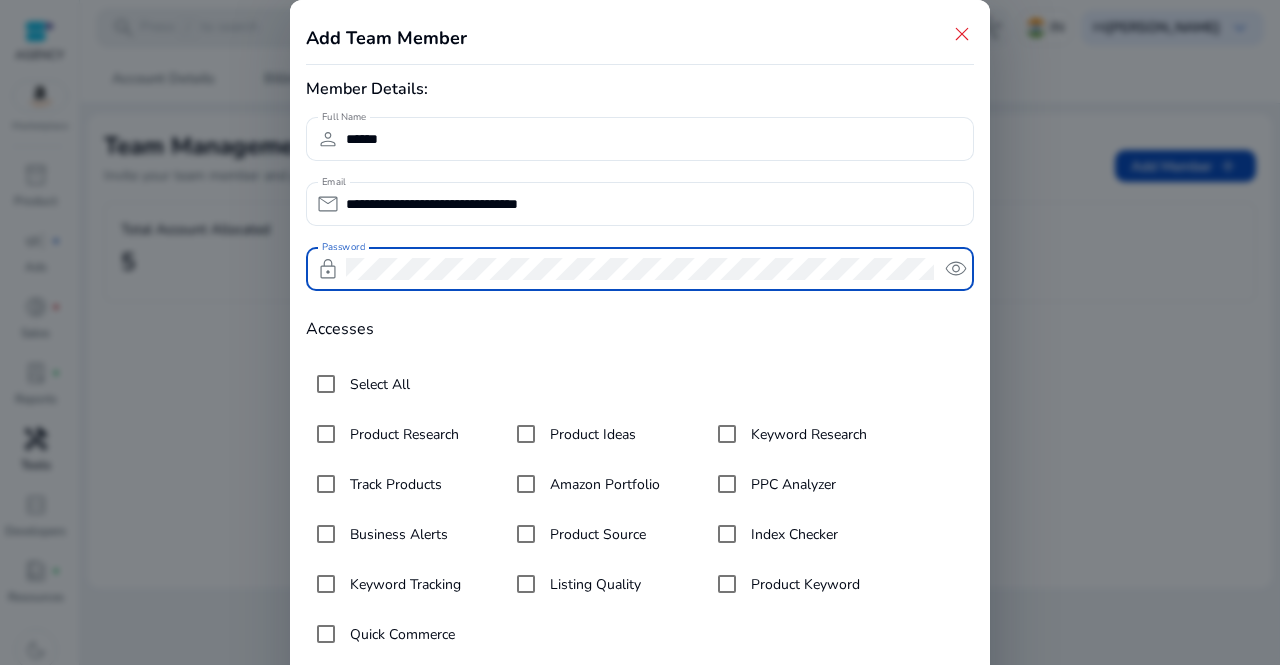 click on "Select All Product Research Product Ideas Keyword Research Track Products Amazon Portfolio PPC Analyzer Business Alerts Product Source Index Checker Keyword Tracking Listing Quality Product Keyword Quick Commerce" at bounding box center [640, 509] 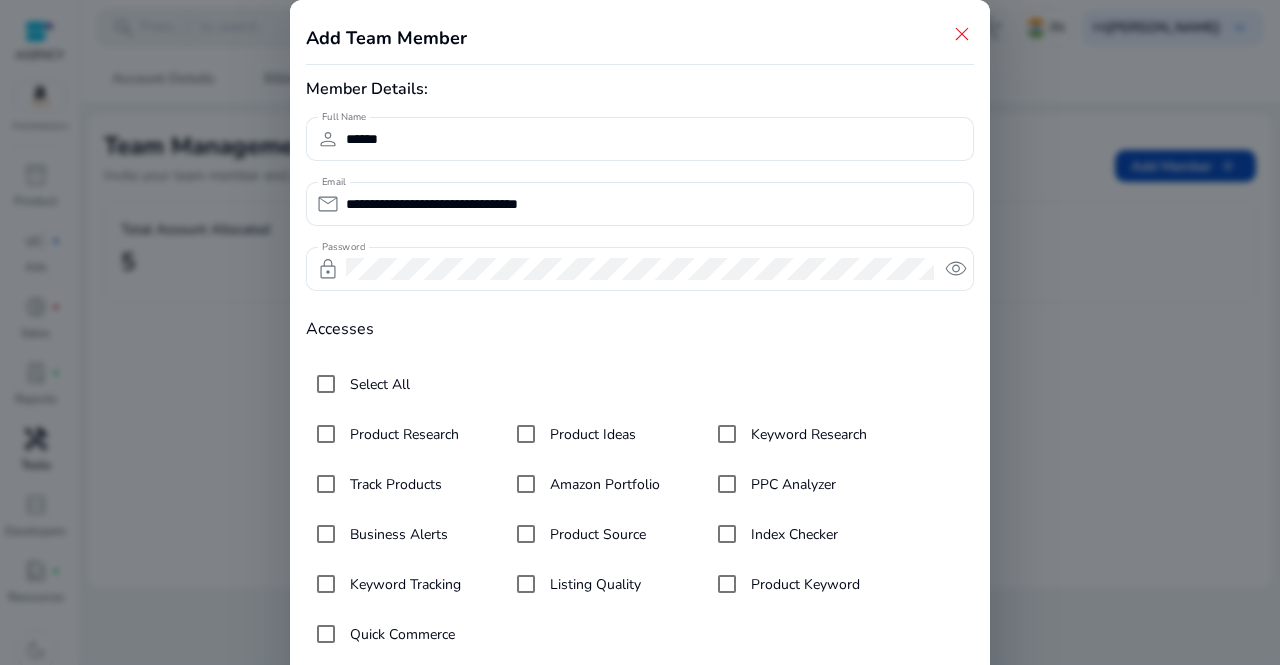 click on "Select All" at bounding box center [640, 384] 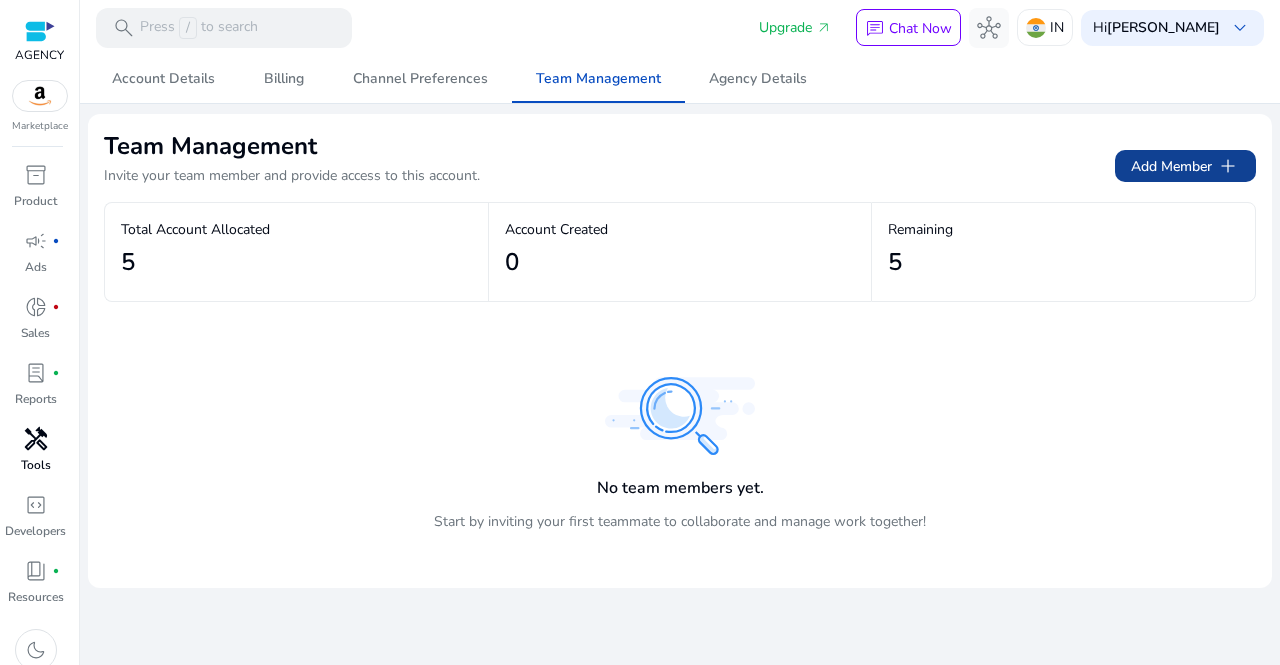 click on "Add Member   add" 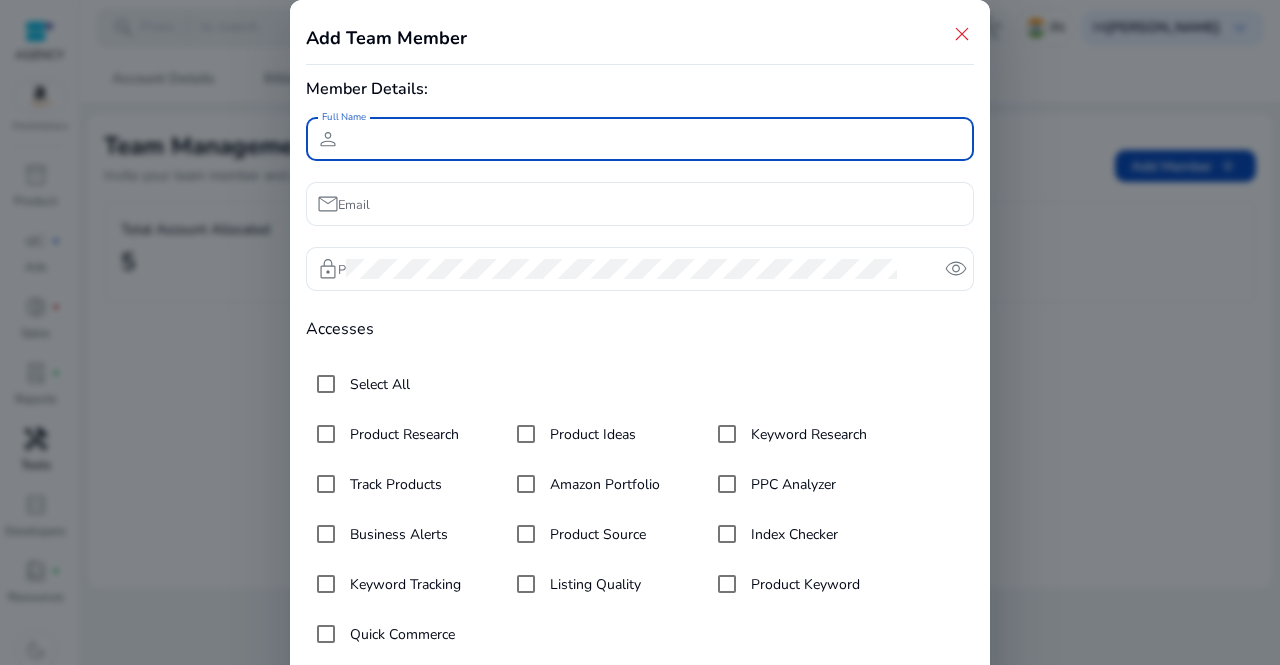 click at bounding box center [640, 332] 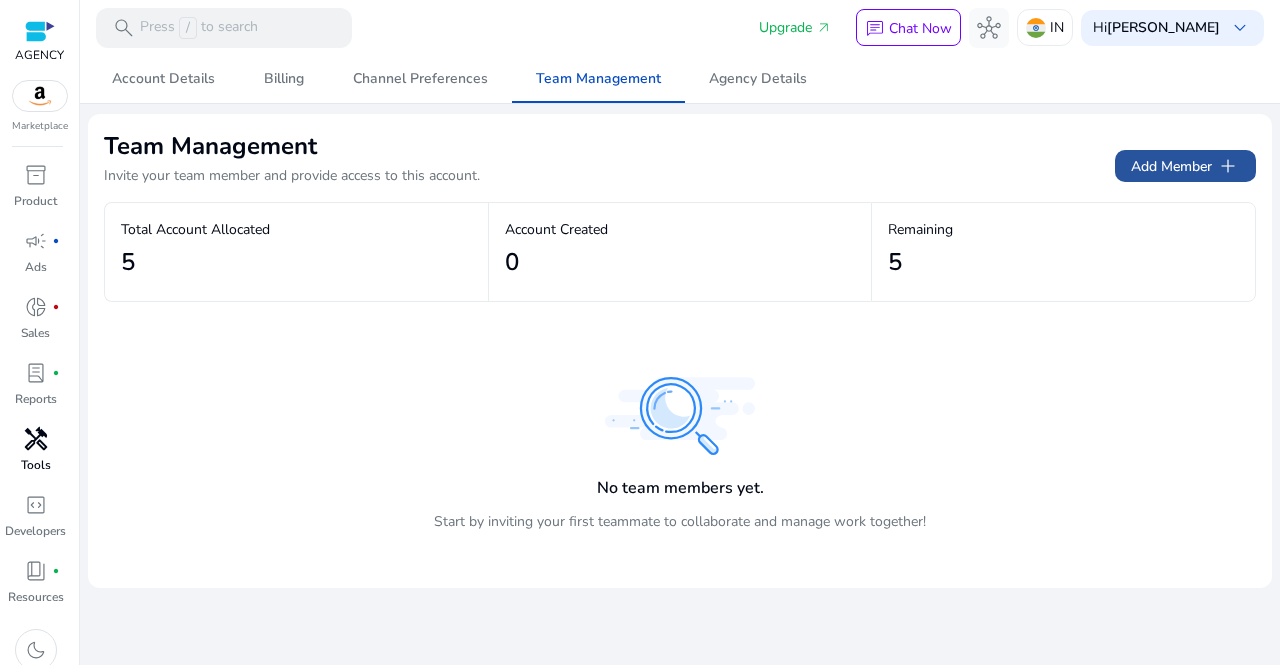 click on "Add Member   add" 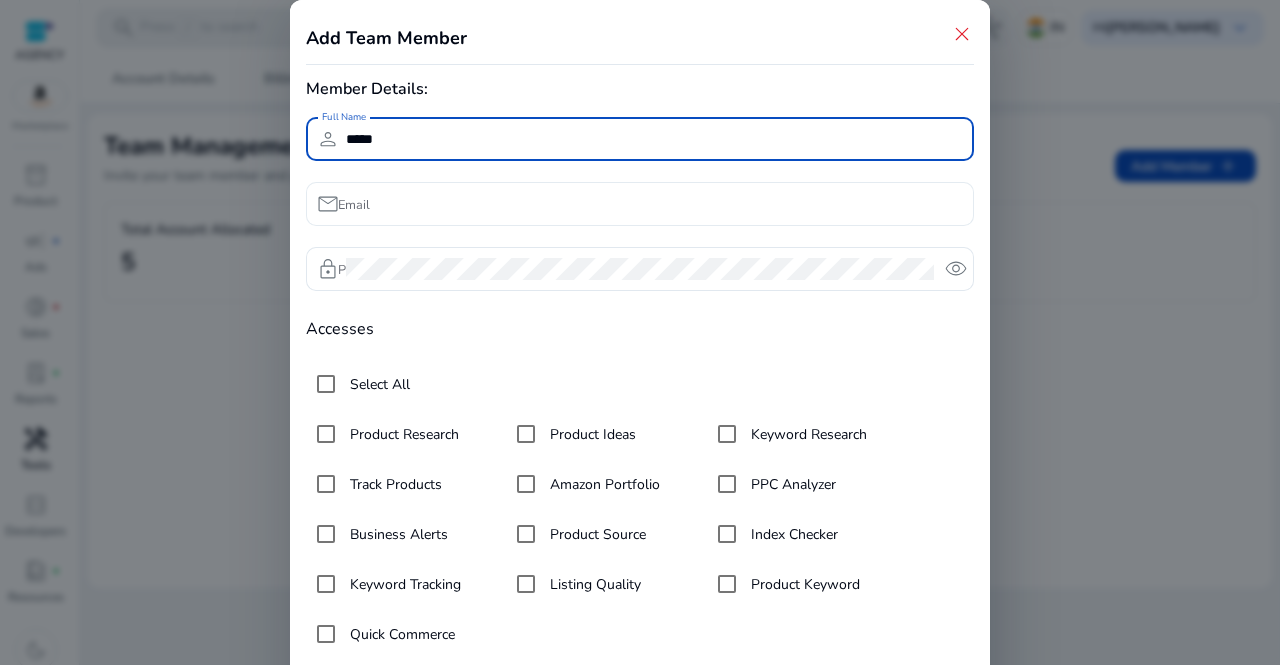 type on "*****" 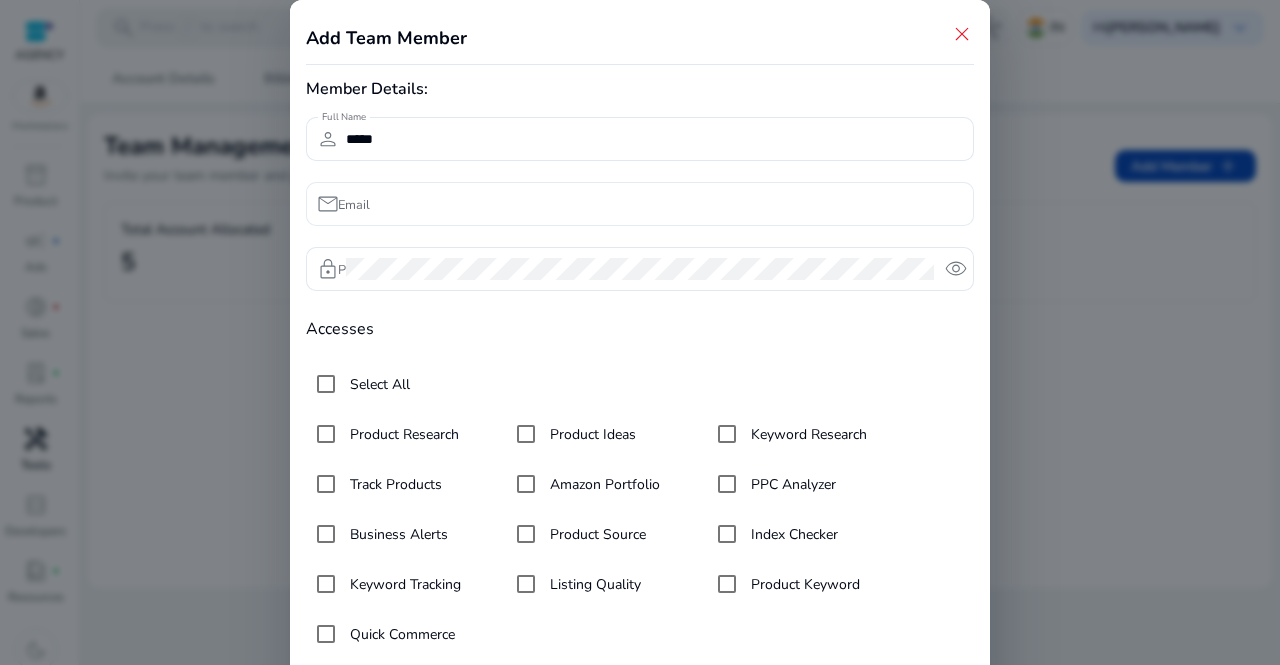 click at bounding box center (652, 204) 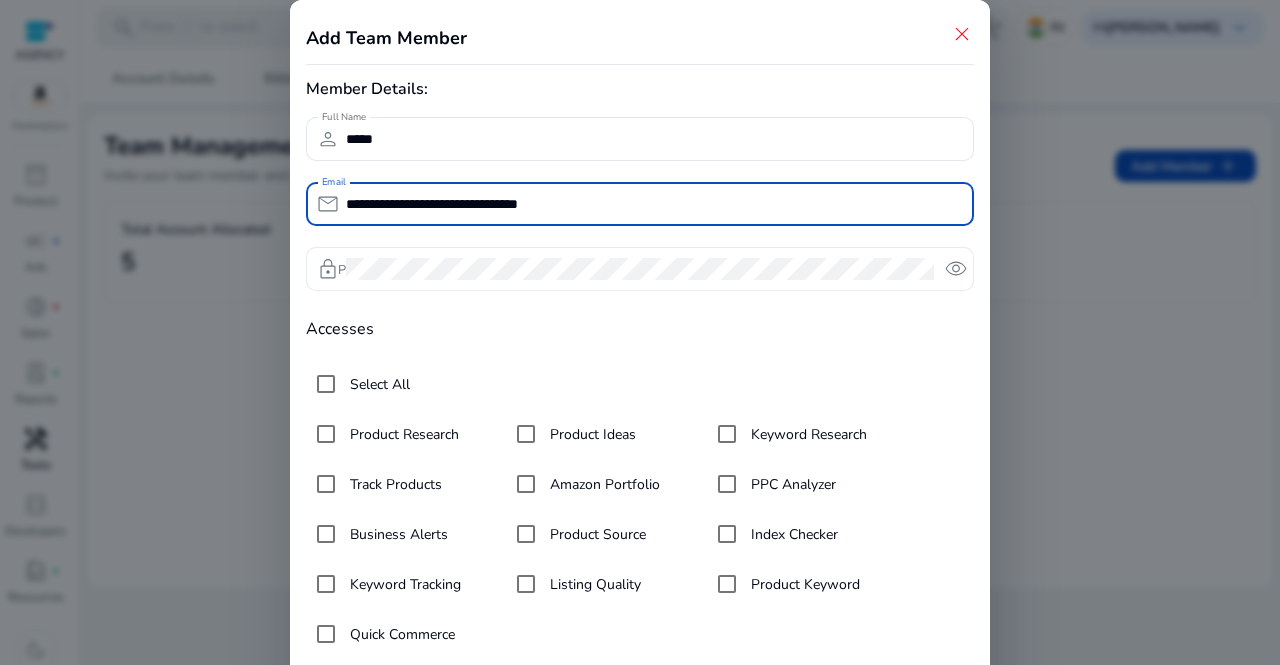 type on "**********" 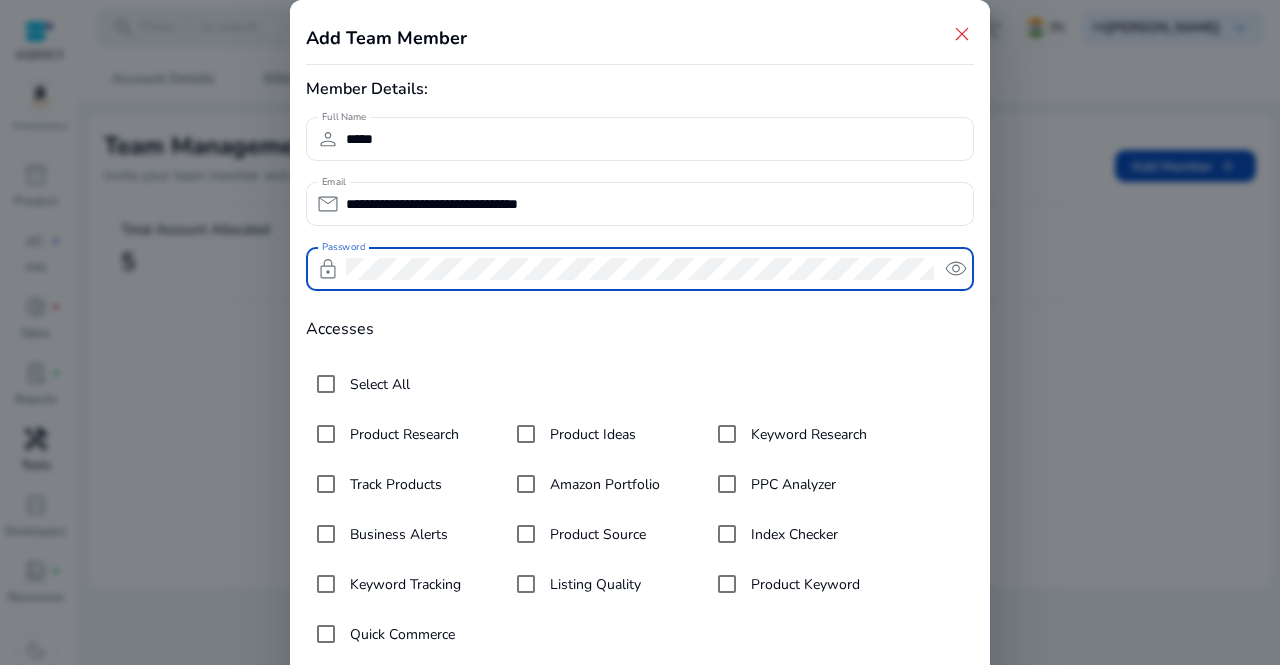 click at bounding box center (640, 332) 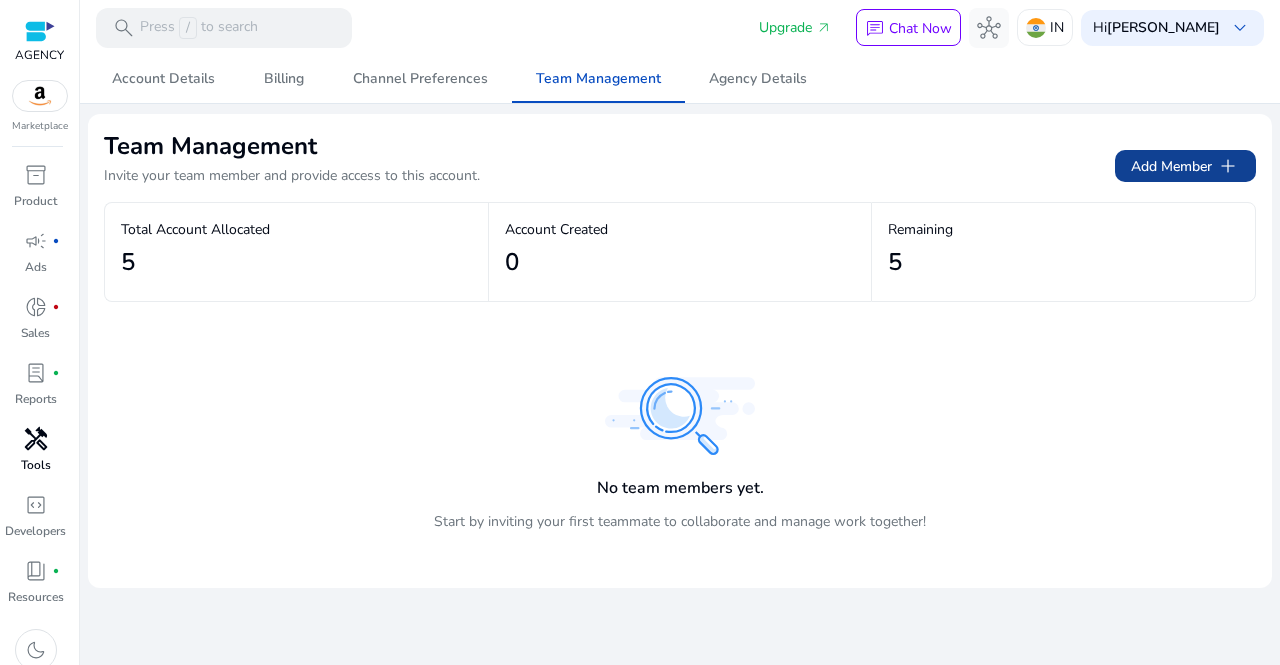 click on "Add Member   add" 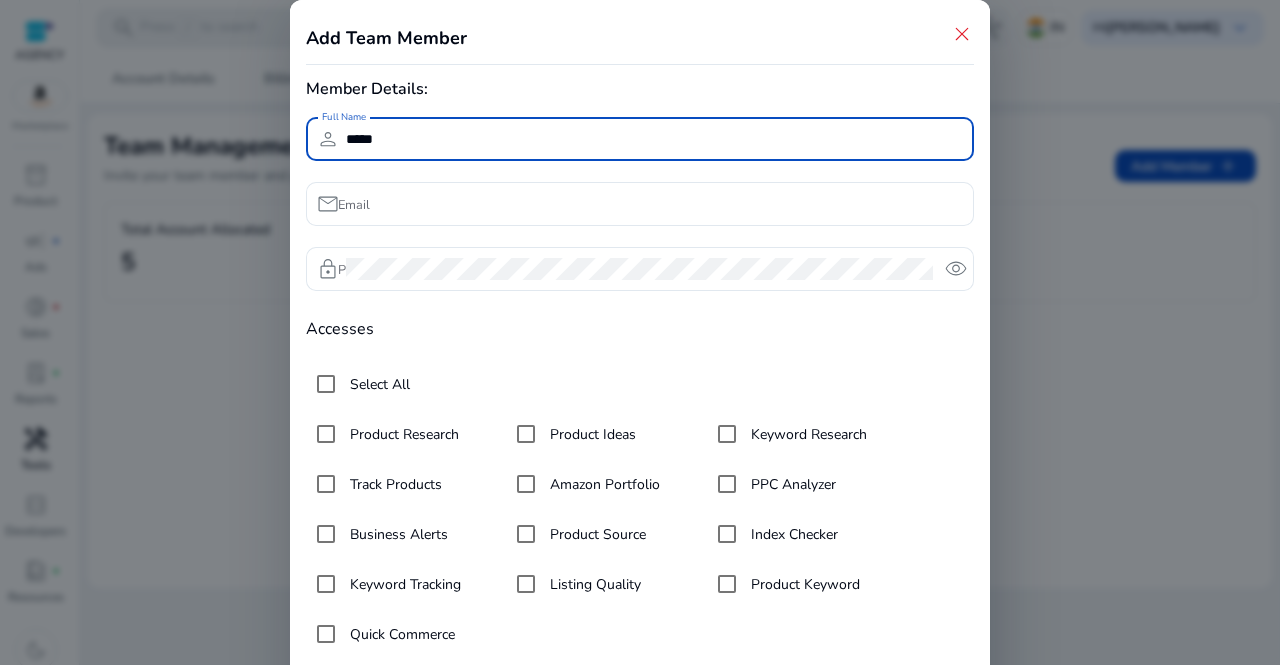 type on "*****" 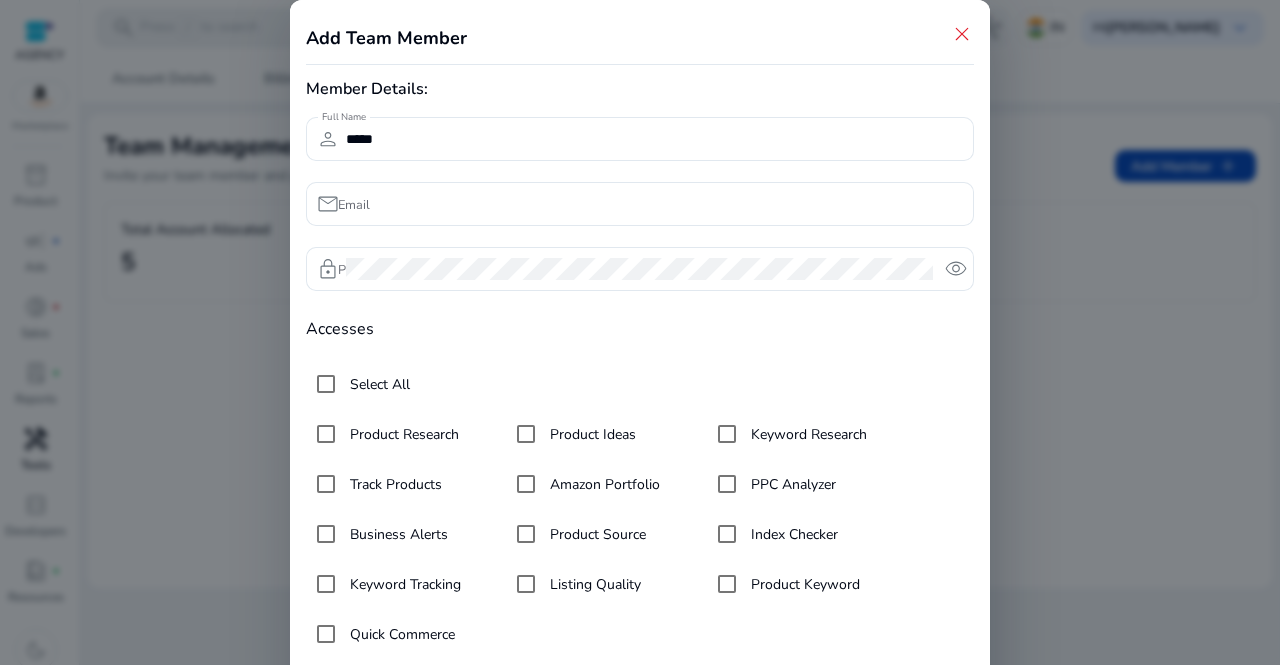 click at bounding box center (640, 171) 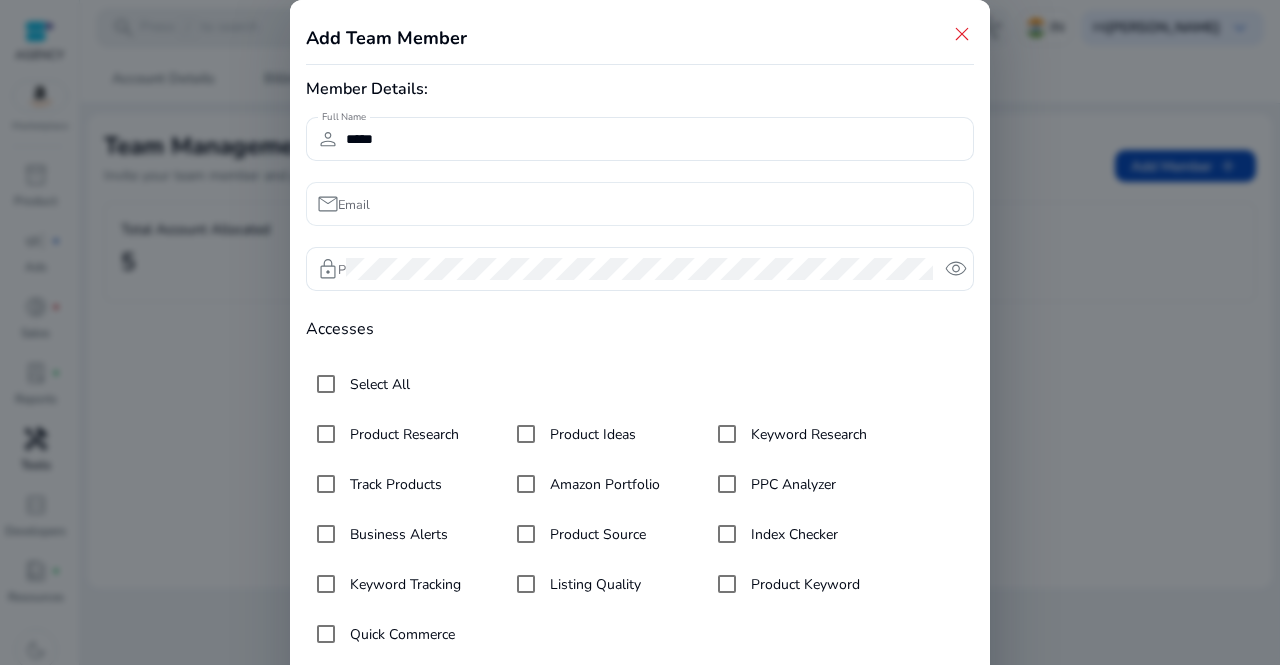 click on "Email" at bounding box center (652, 204) 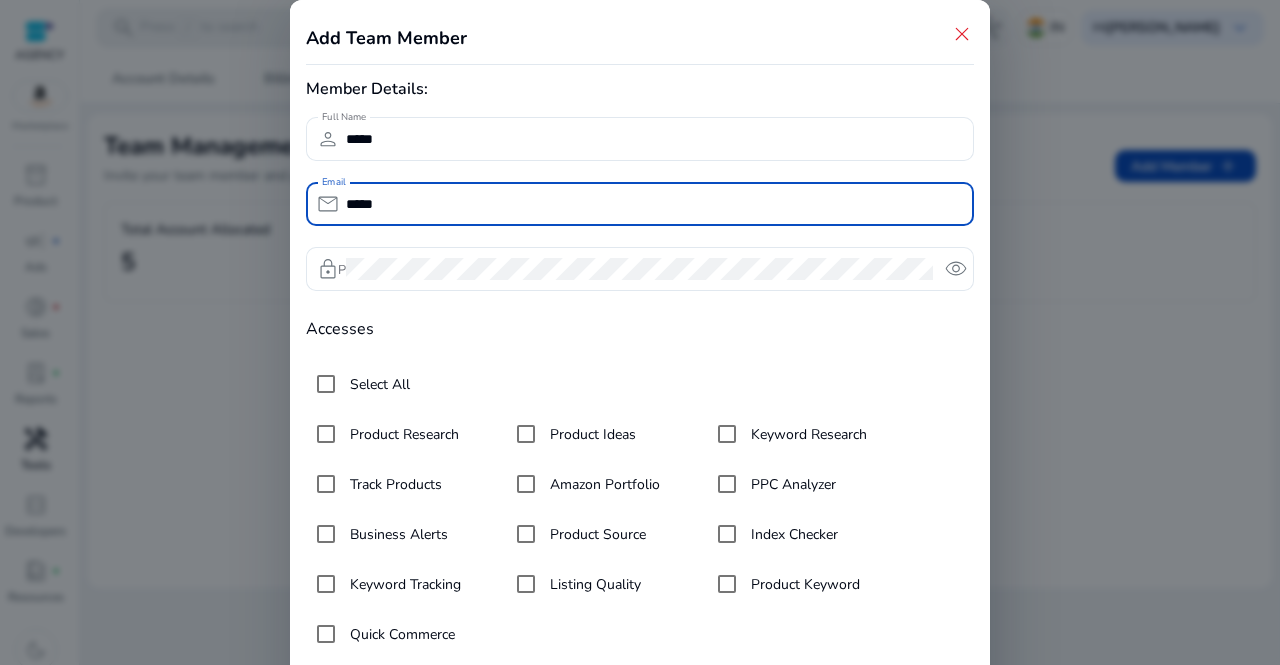 type on "*****" 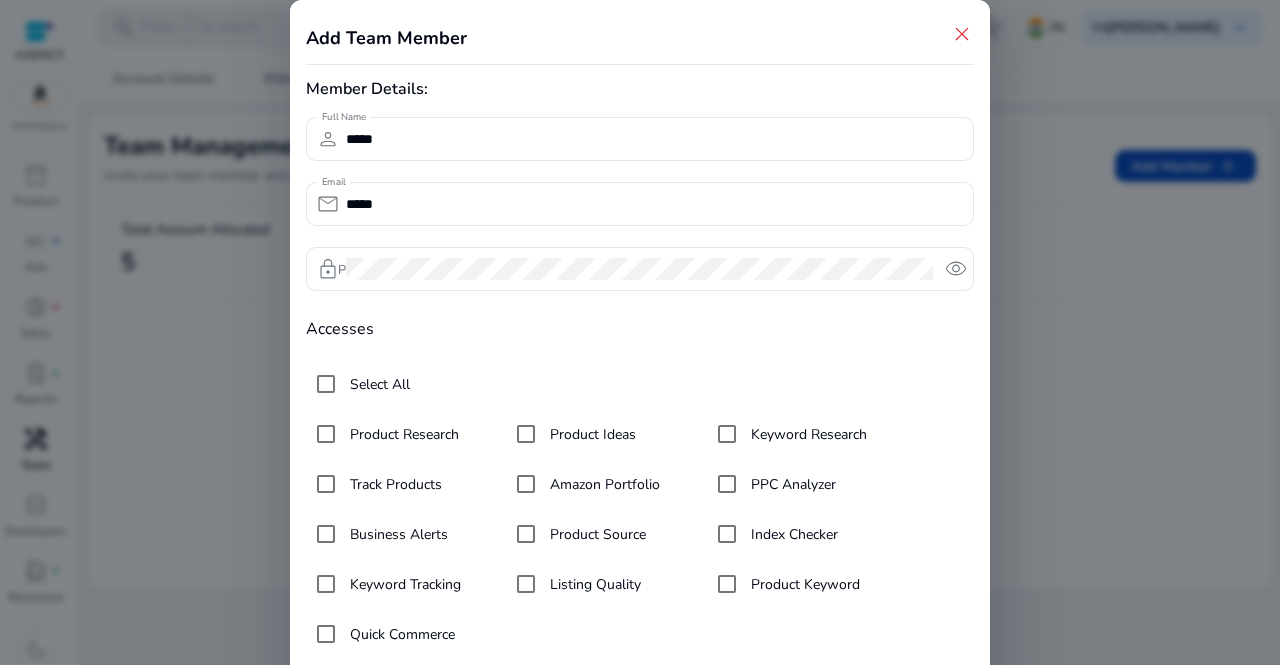 click at bounding box center [640, 332] 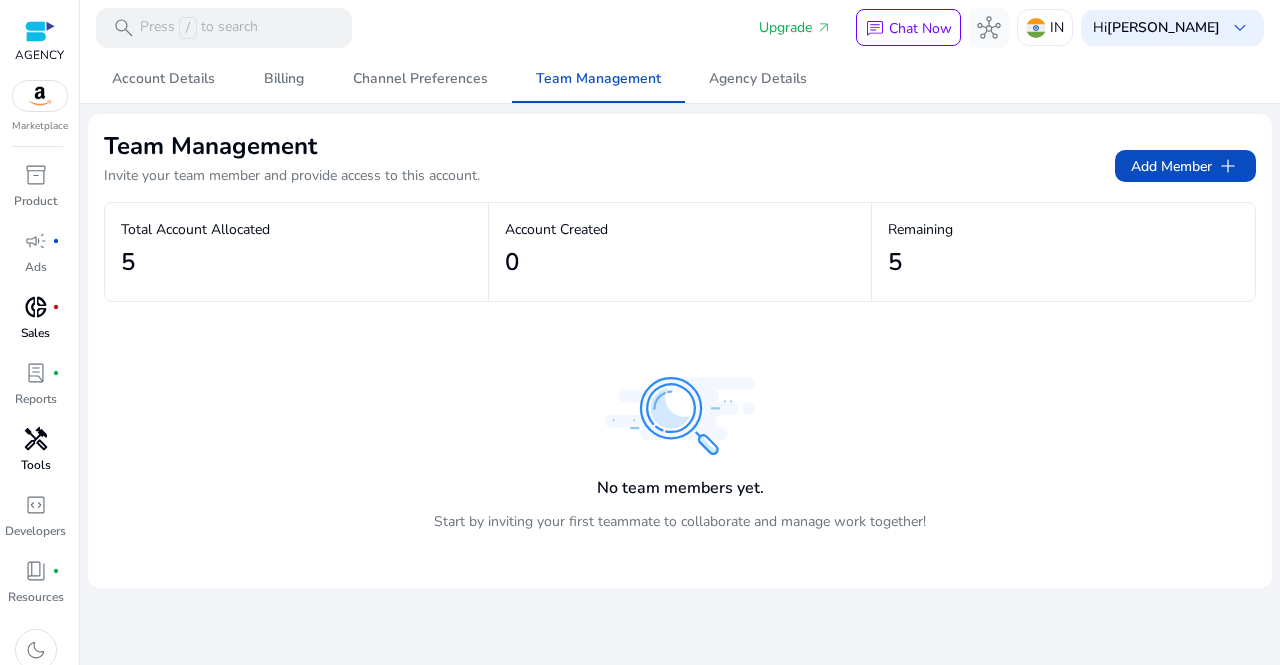 click on "Sales" at bounding box center [35, 333] 